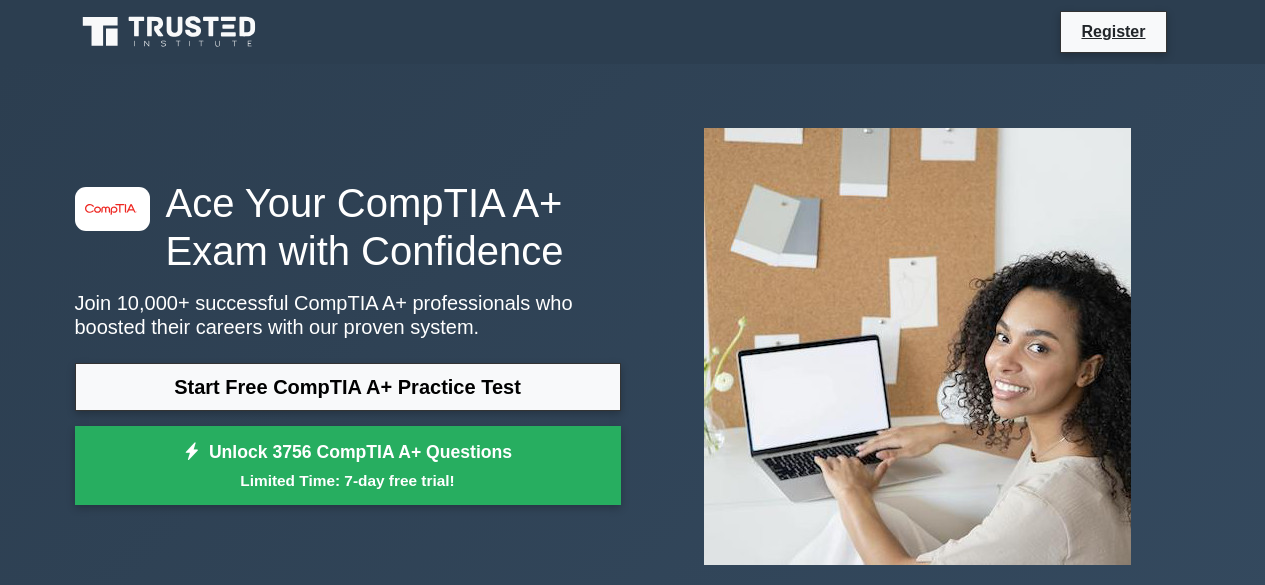 scroll, scrollTop: 0, scrollLeft: 0, axis: both 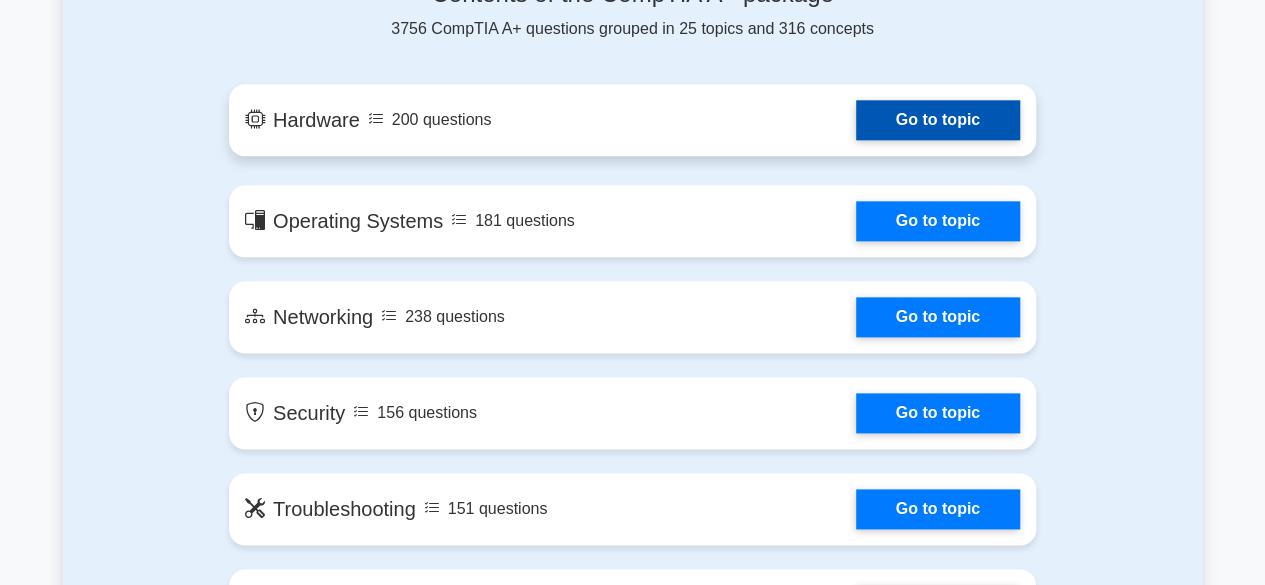 click on "Go to topic" at bounding box center (938, 120) 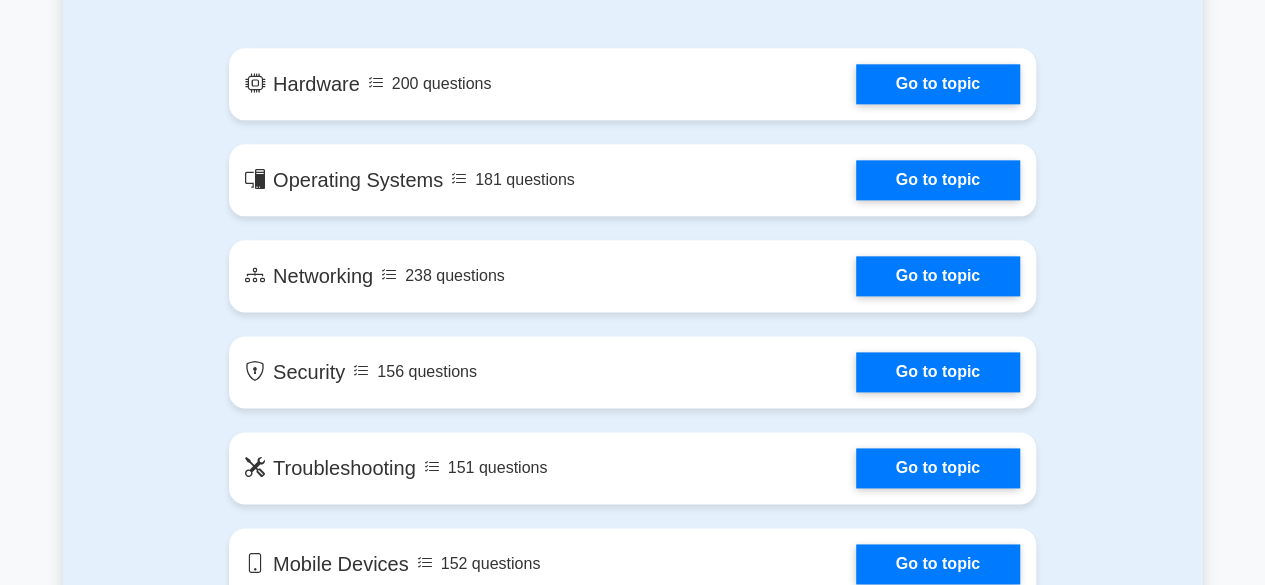 scroll, scrollTop: 1160, scrollLeft: 0, axis: vertical 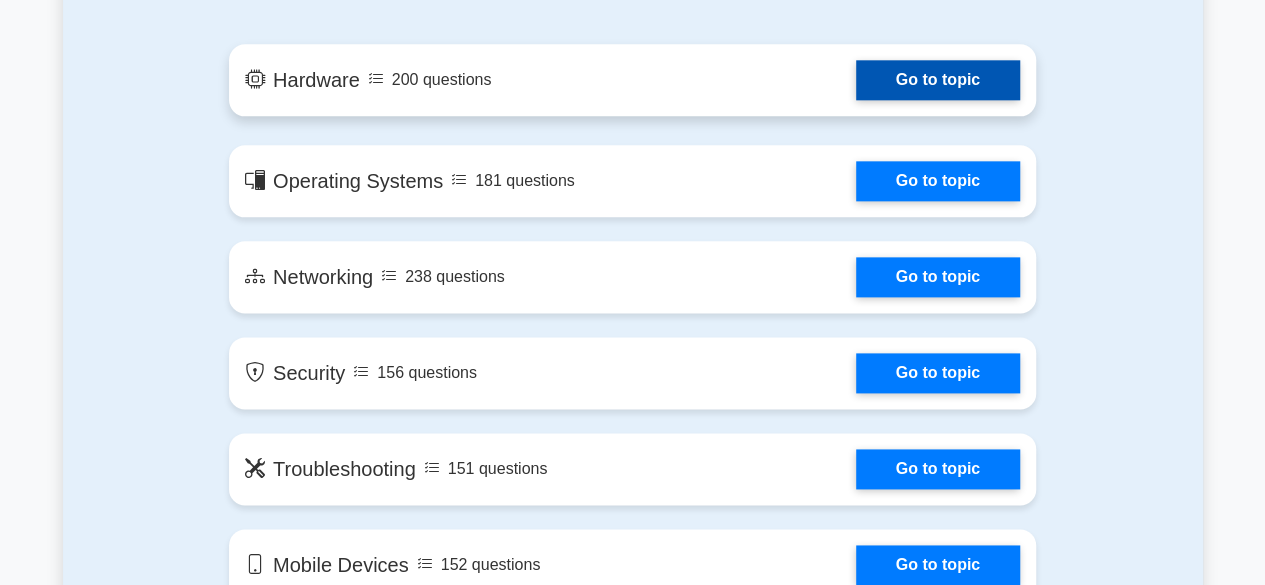 click on "Go to topic" at bounding box center [938, 80] 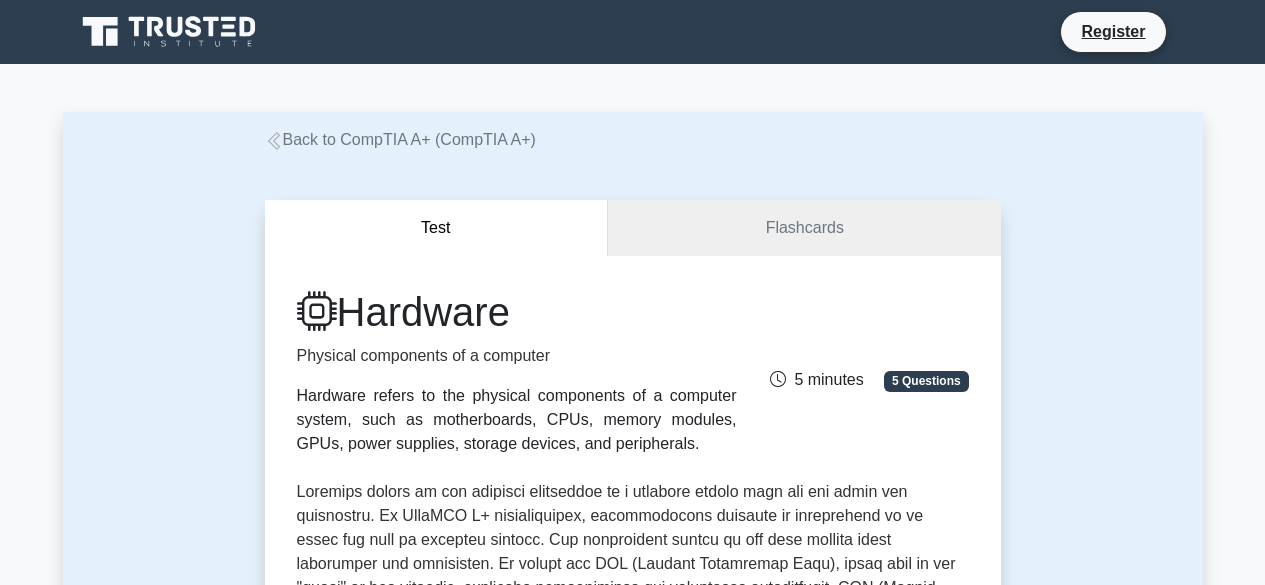 scroll, scrollTop: 0, scrollLeft: 0, axis: both 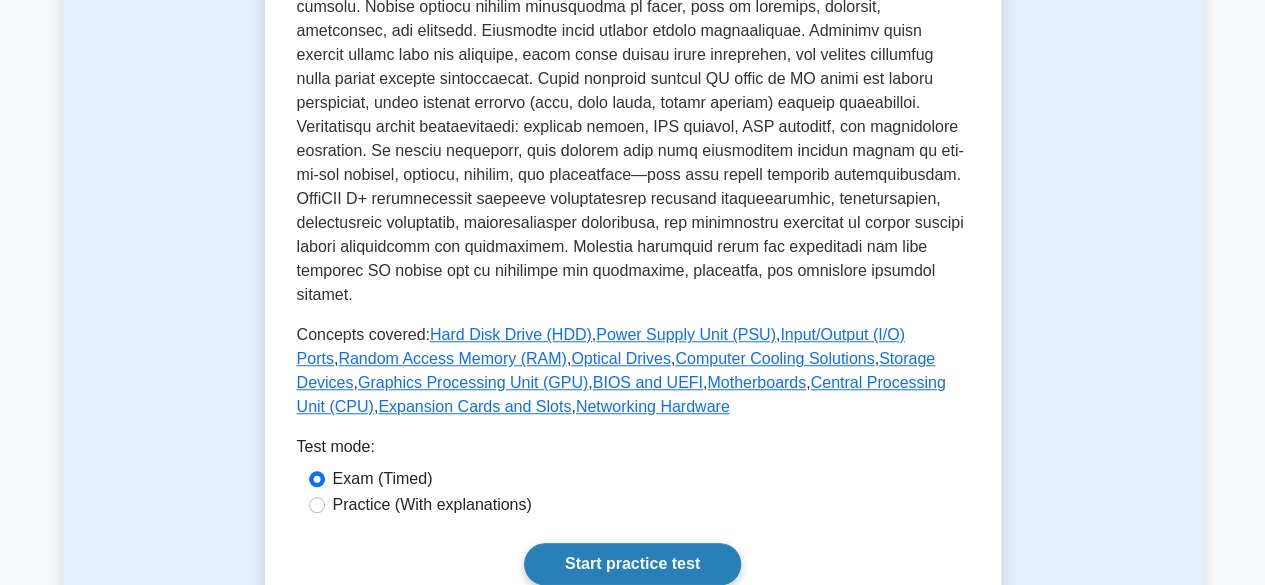 click on "Start practice test" at bounding box center (632, 564) 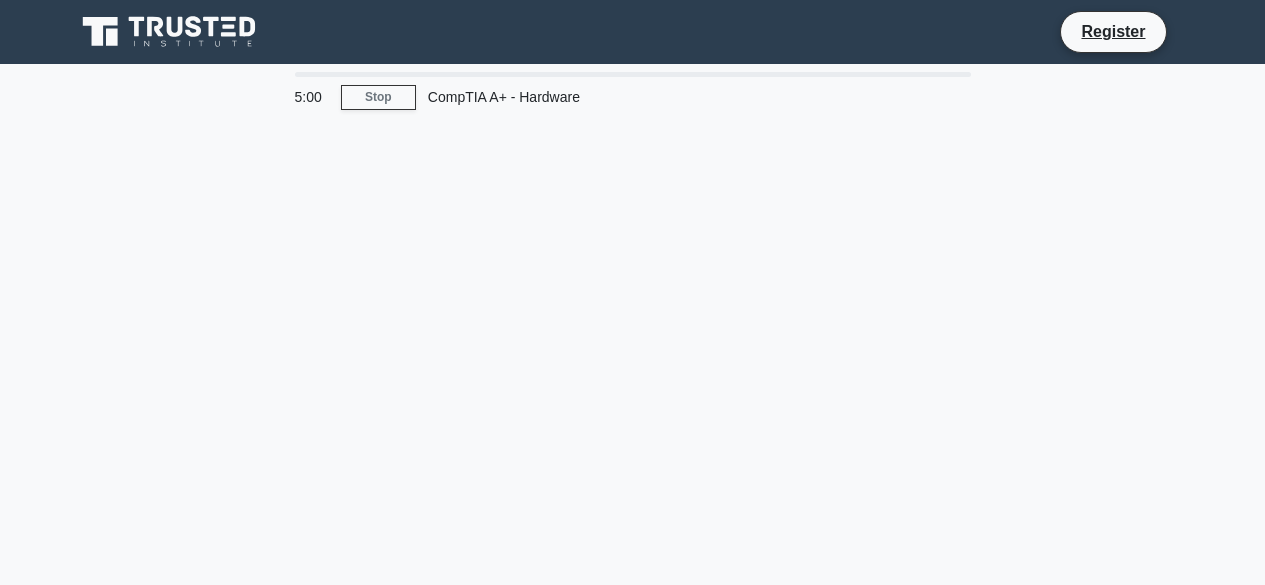 scroll, scrollTop: 0, scrollLeft: 0, axis: both 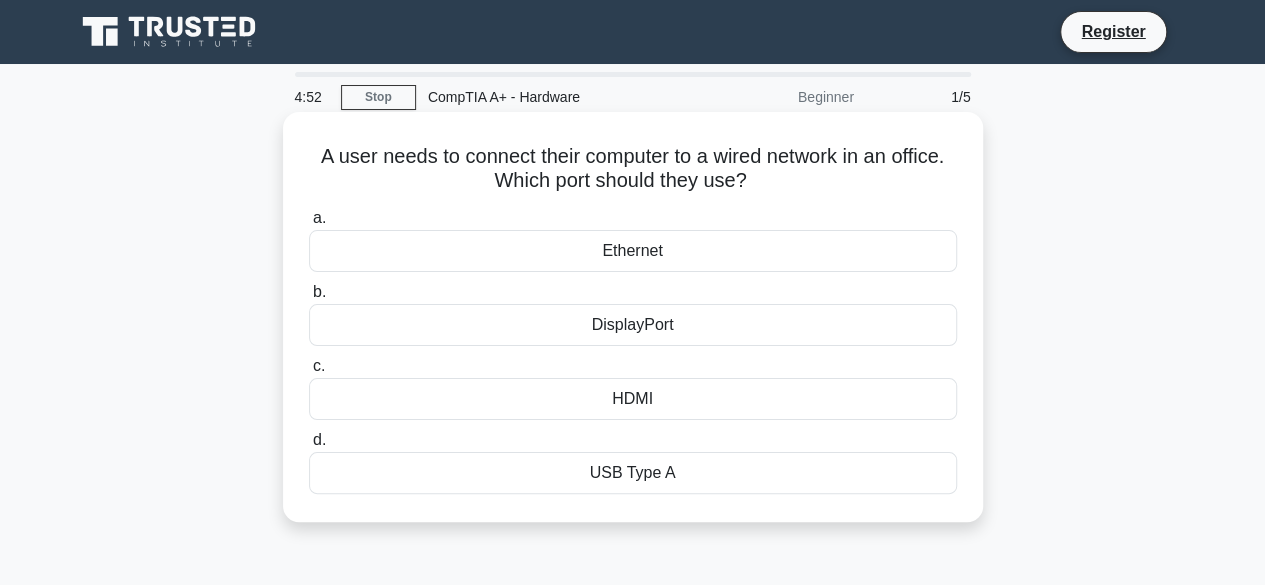 click on "Ethernet" at bounding box center [633, 251] 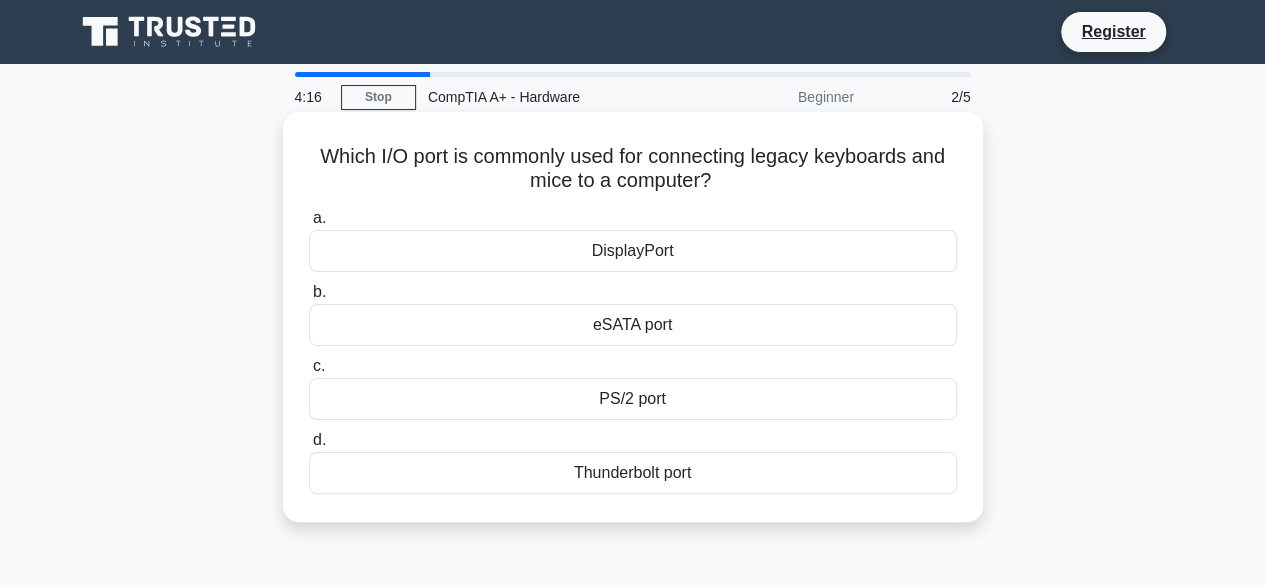 click on "DisplayPort" at bounding box center [633, 251] 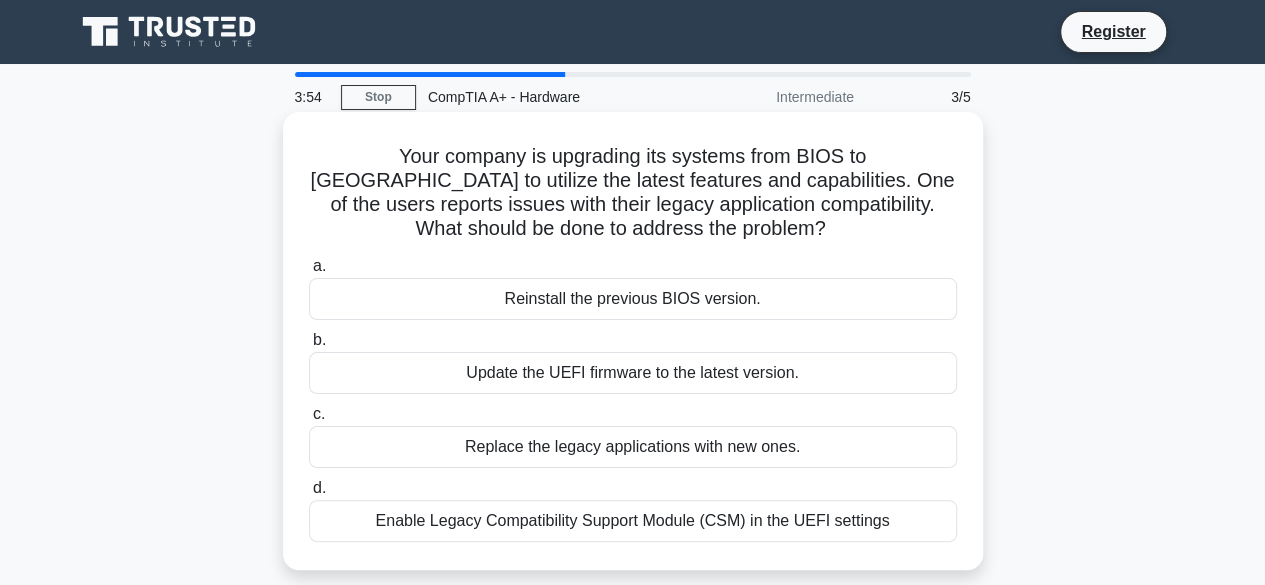 click on "Enable Legacy Compatibility Support Module (CSM) in the UEFI settings" at bounding box center [633, 521] 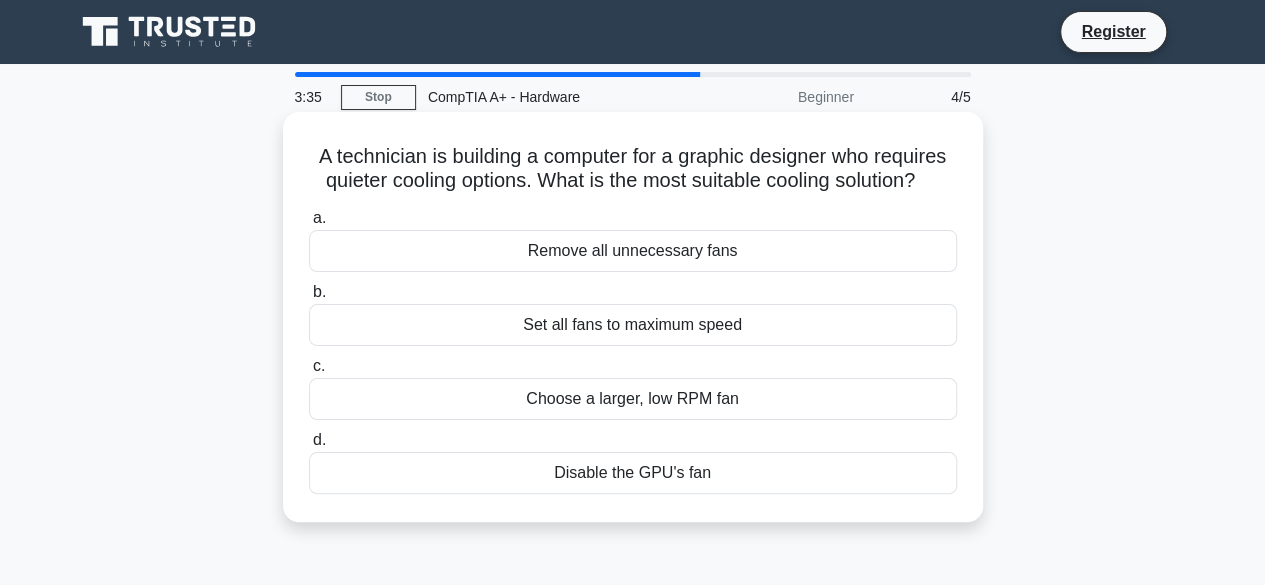 click on "Choose a larger, low RPM fan" at bounding box center (633, 399) 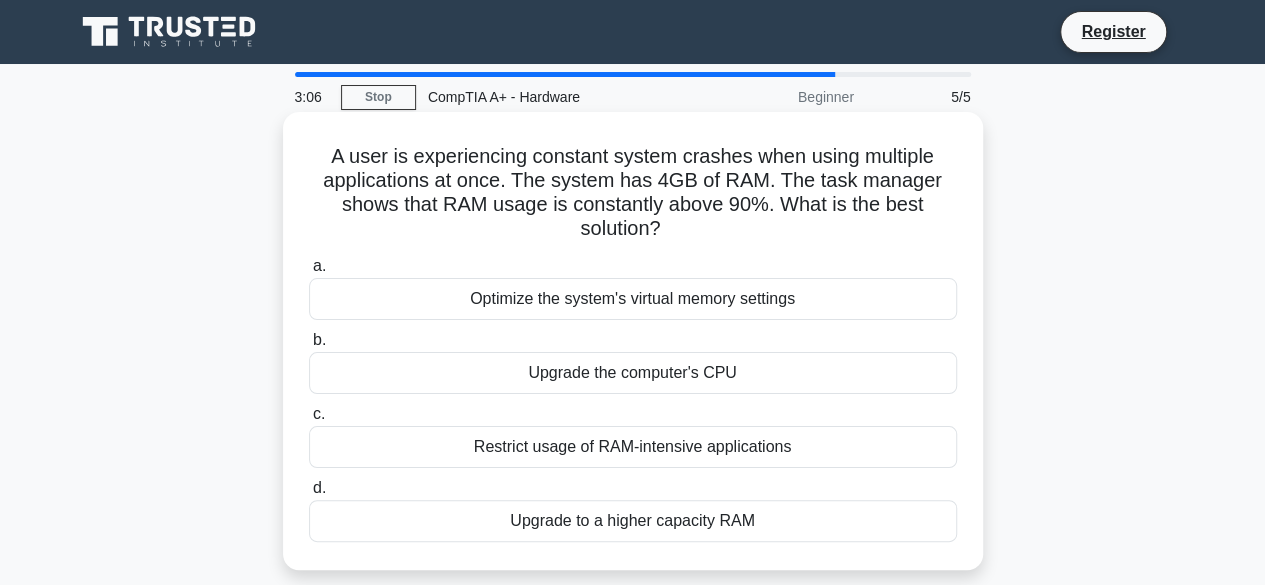 click on "Upgrade to a higher capacity RAM" at bounding box center (633, 521) 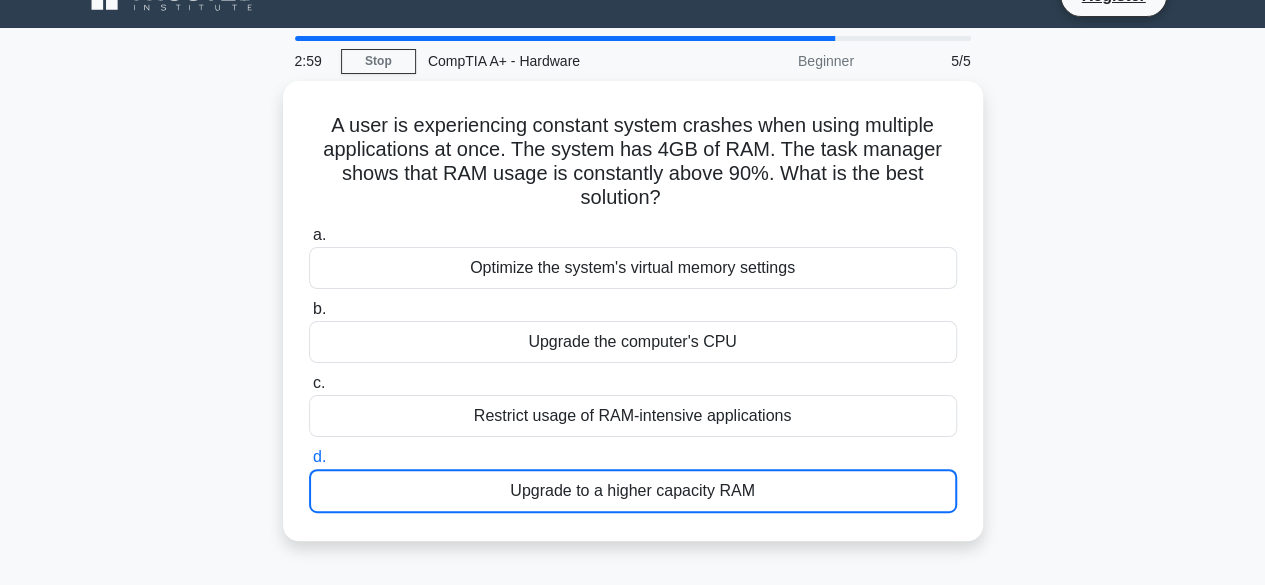 scroll, scrollTop: 40, scrollLeft: 0, axis: vertical 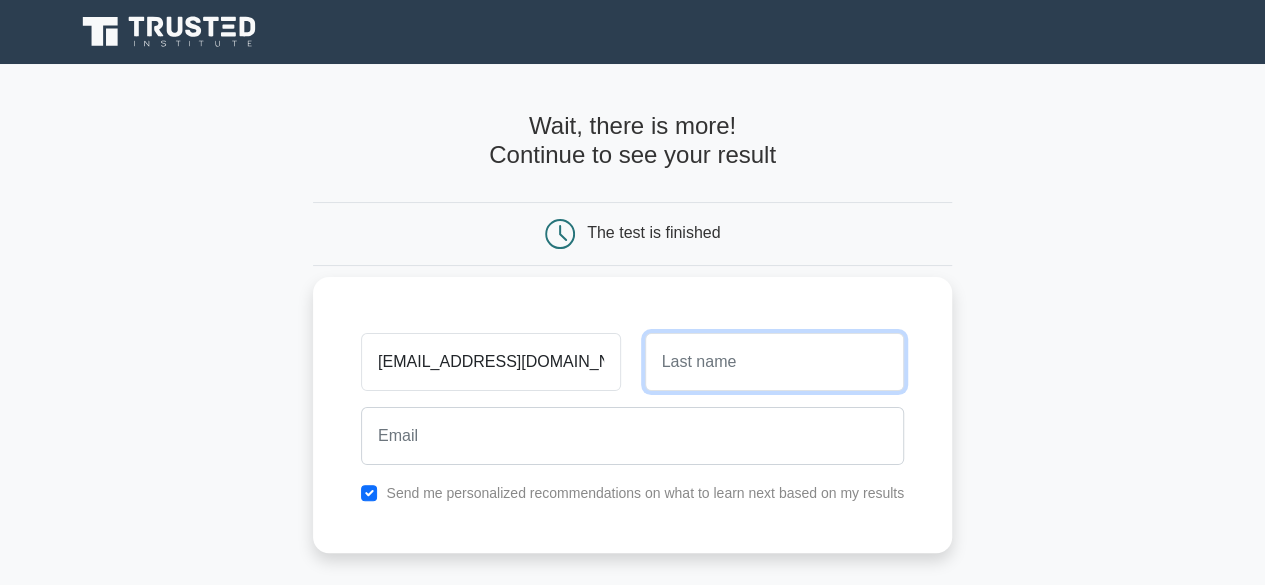 click at bounding box center [774, 362] 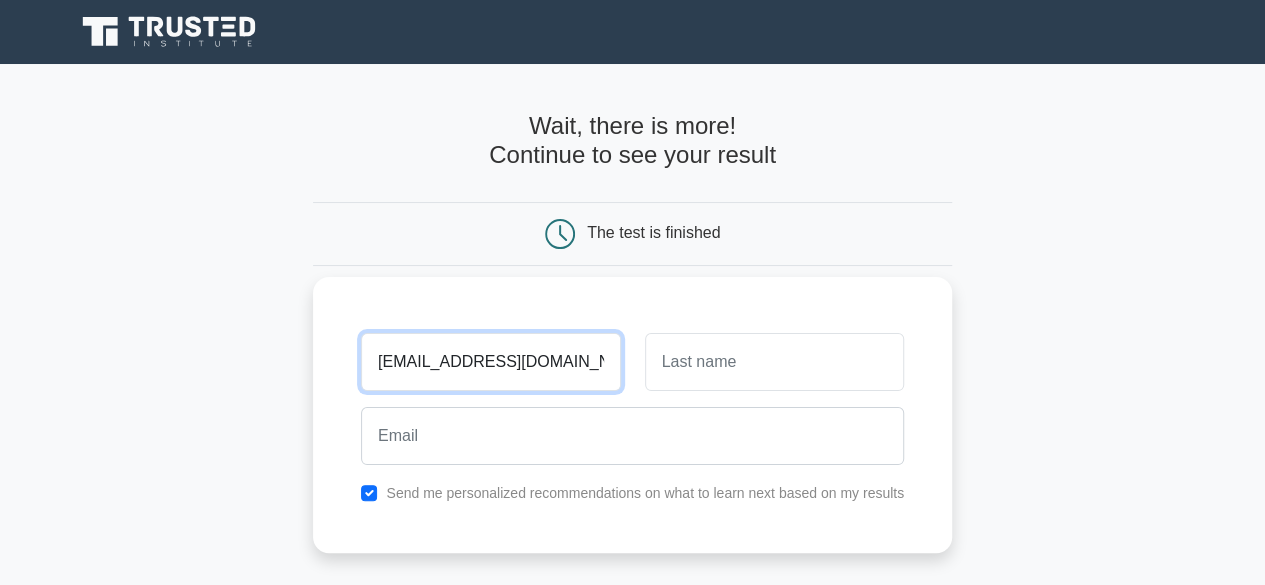click on "[EMAIL_ADDRESS][DOMAIN_NAME]" at bounding box center (490, 362) 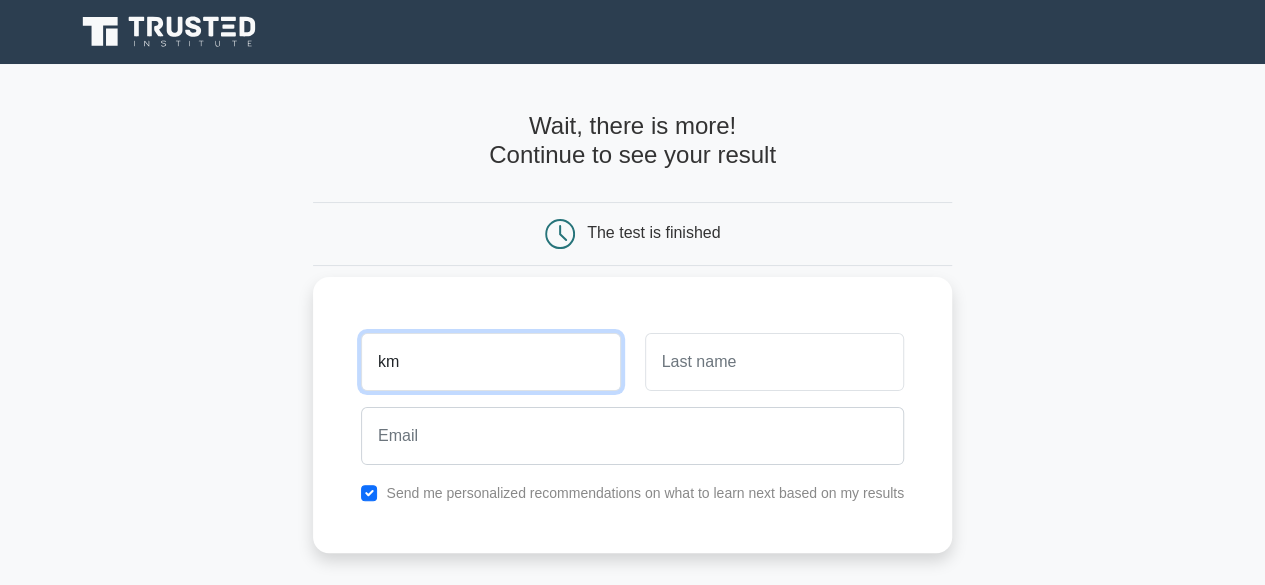 type on "k" 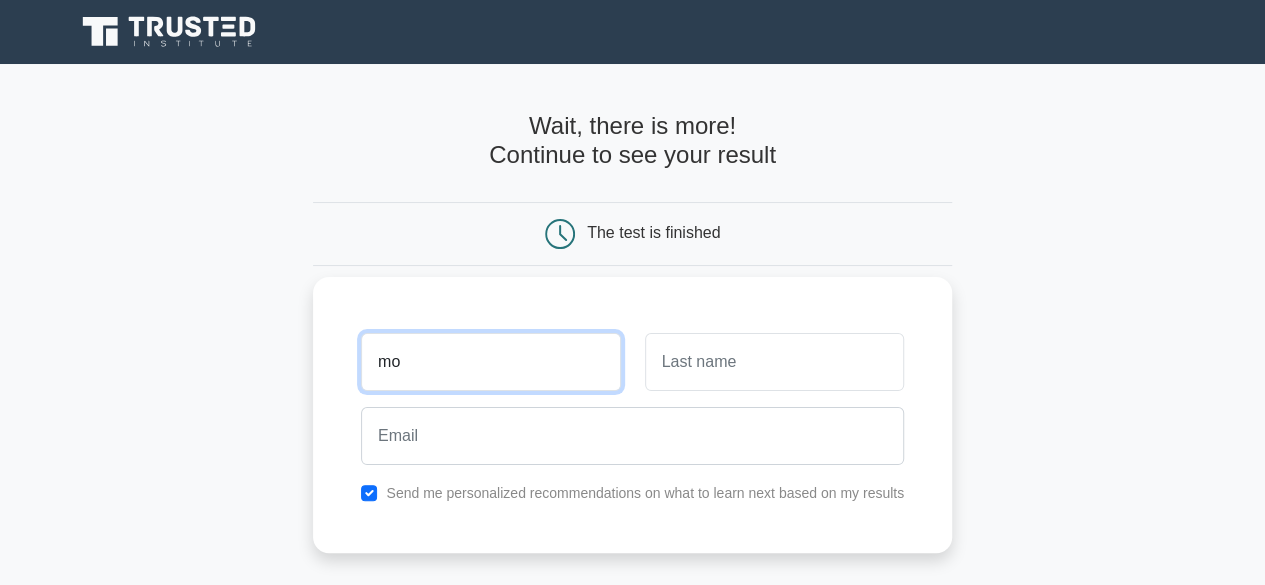 type on "m" 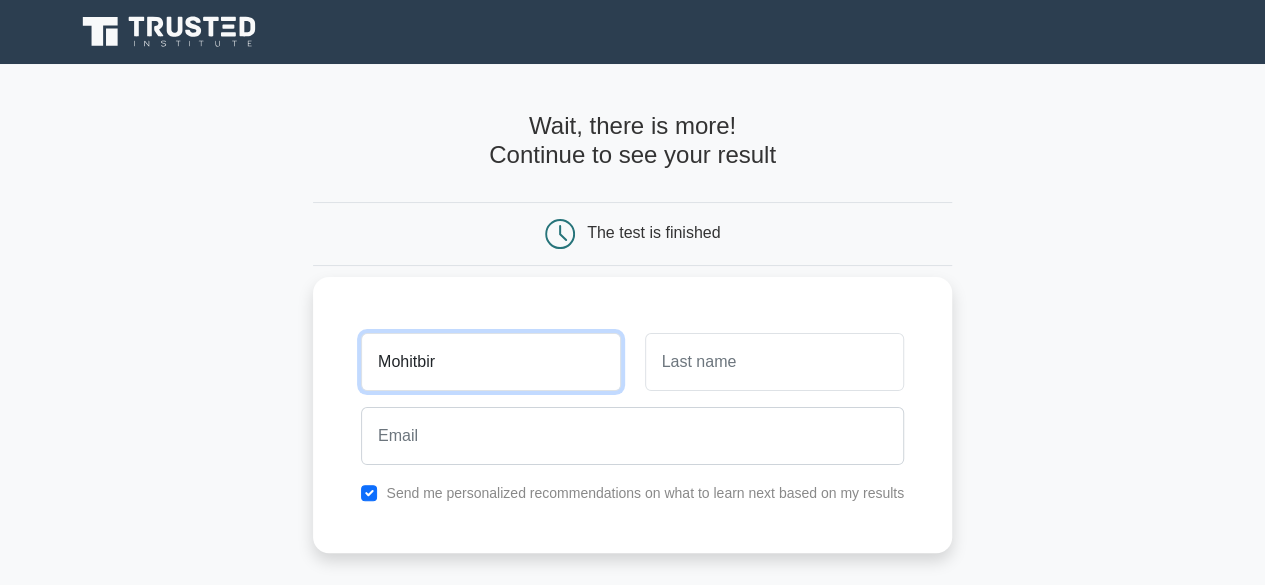 type on "Mohitbir" 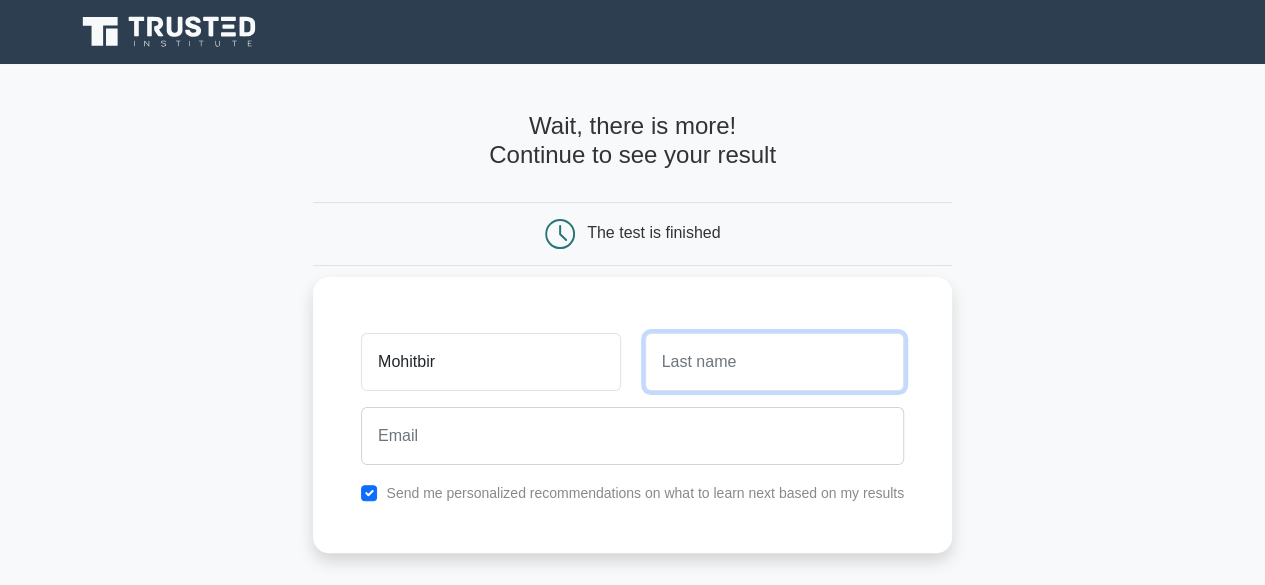 click at bounding box center [774, 362] 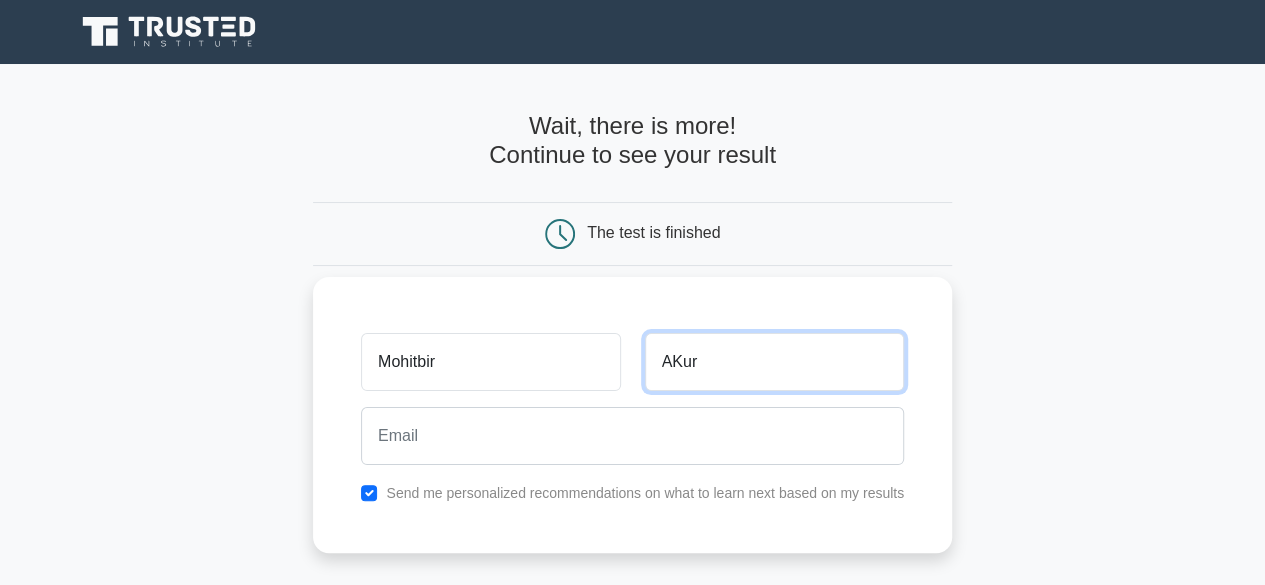 click on "AKur" at bounding box center (774, 362) 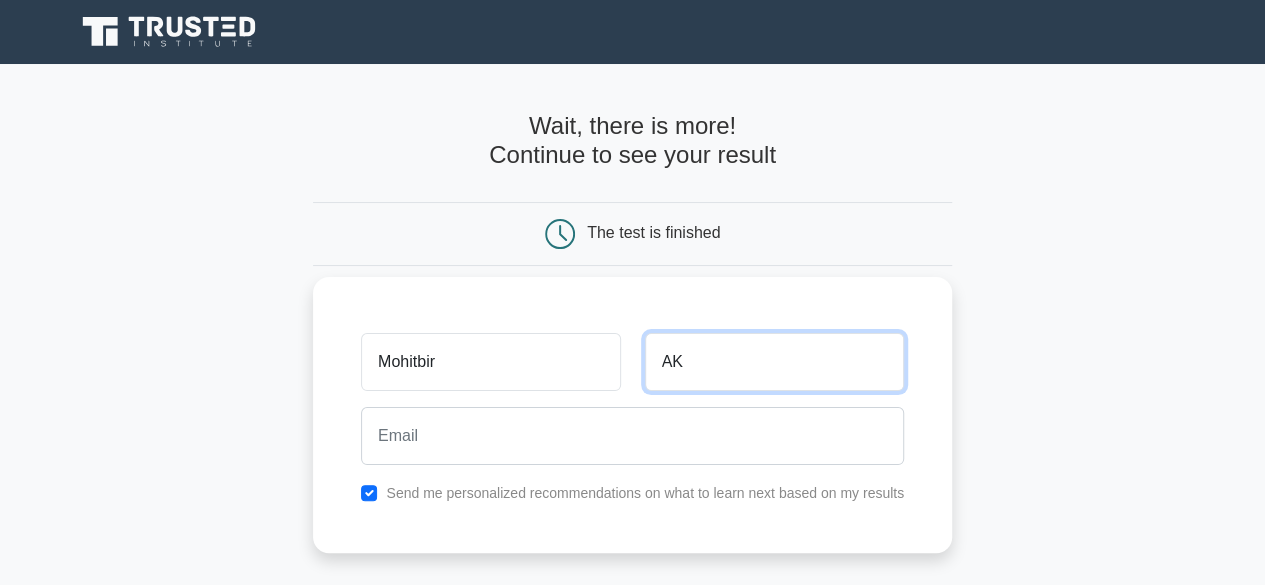 type on "A" 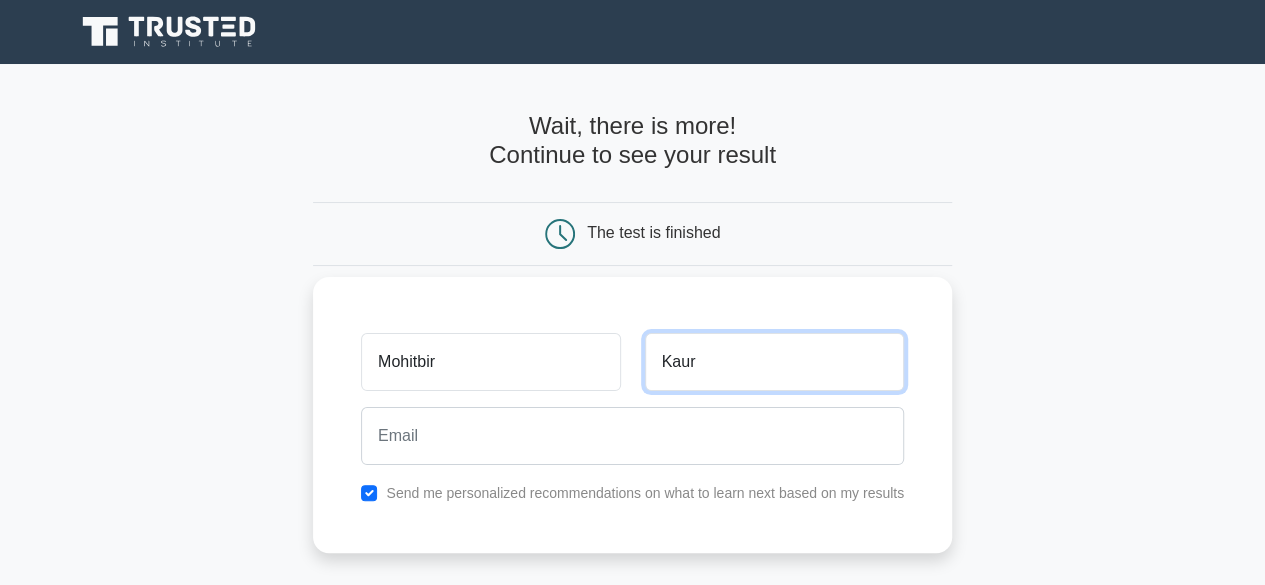 type on "Kaur" 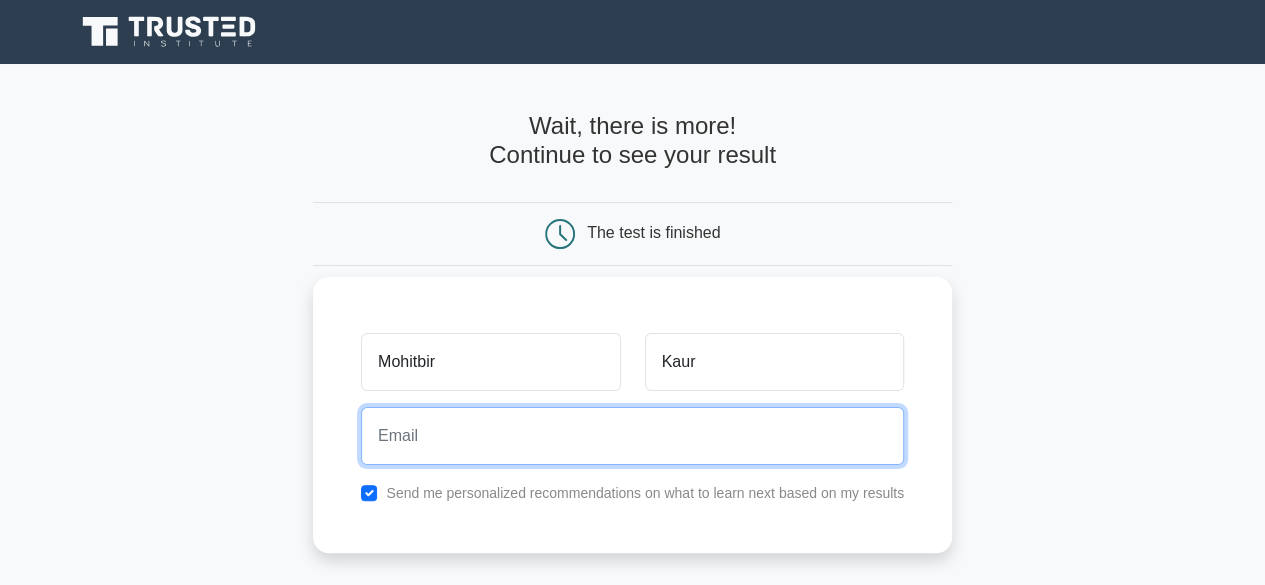click at bounding box center [632, 436] 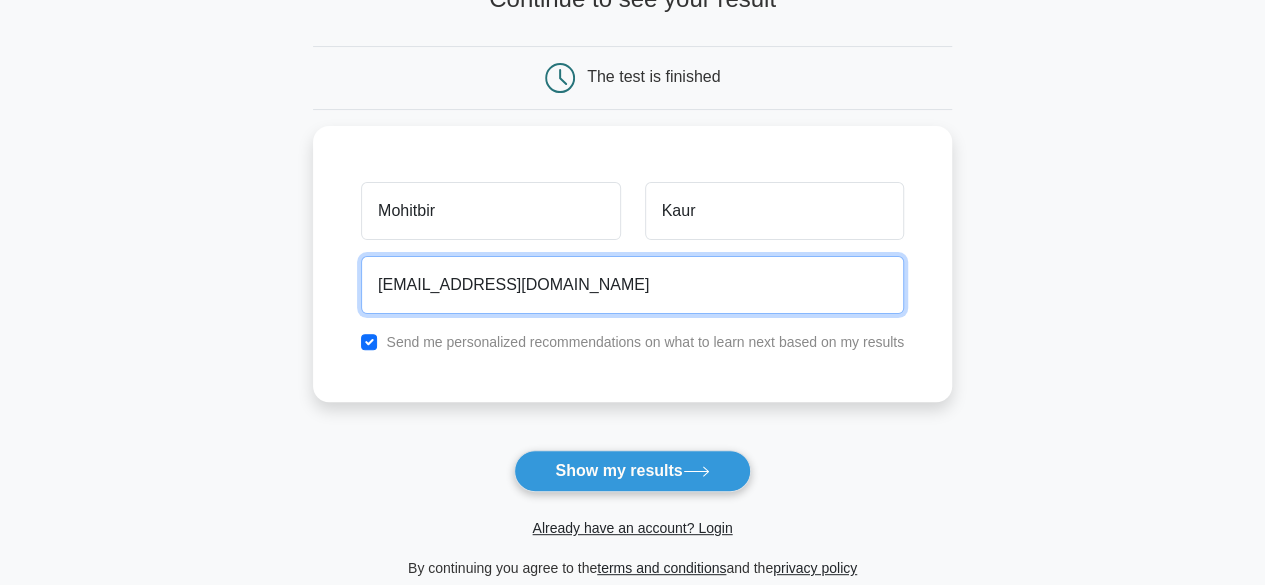 scroll, scrollTop: 172, scrollLeft: 0, axis: vertical 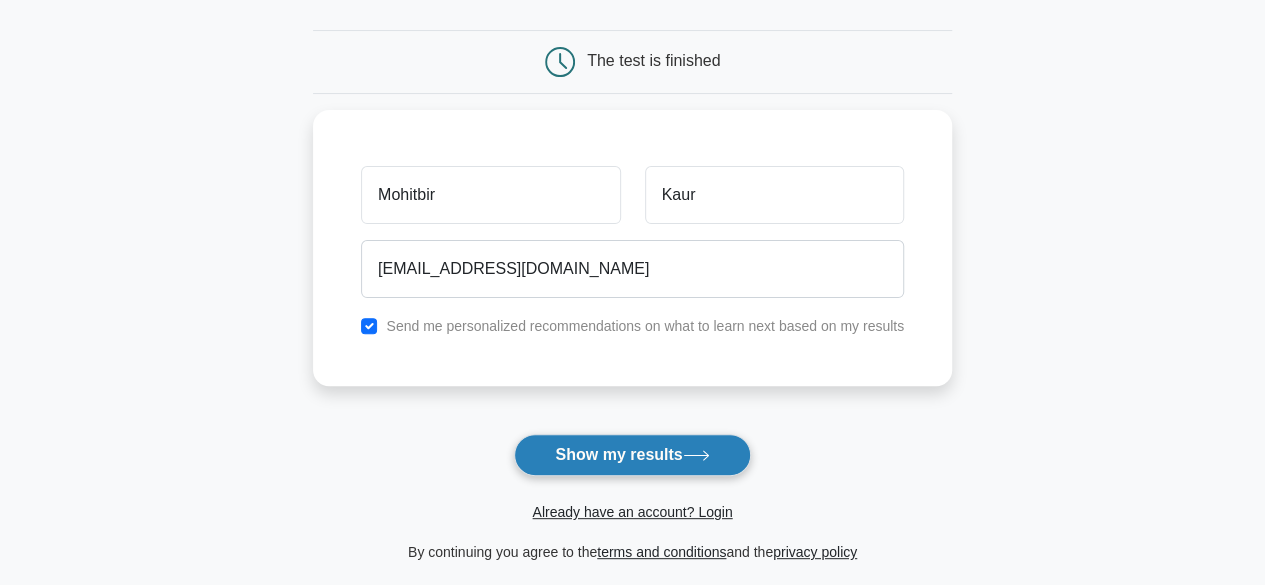 click on "Show my results" at bounding box center (632, 455) 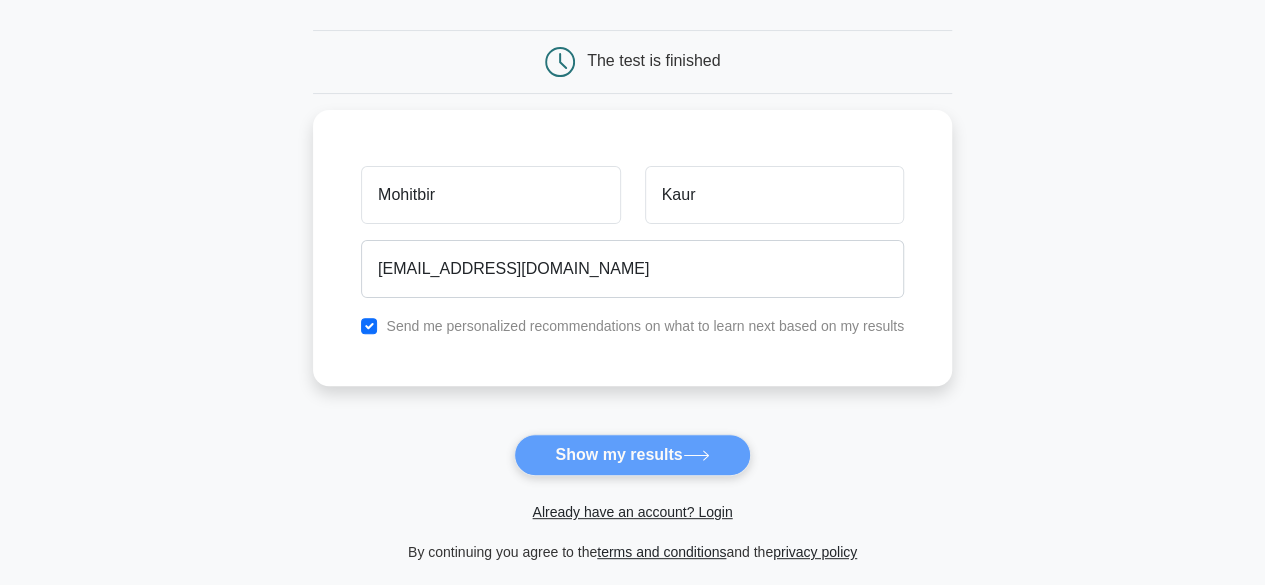 click on "Wait, there is more! Continue to see your result
The test is finished
Mohitbir" at bounding box center (632, 252) 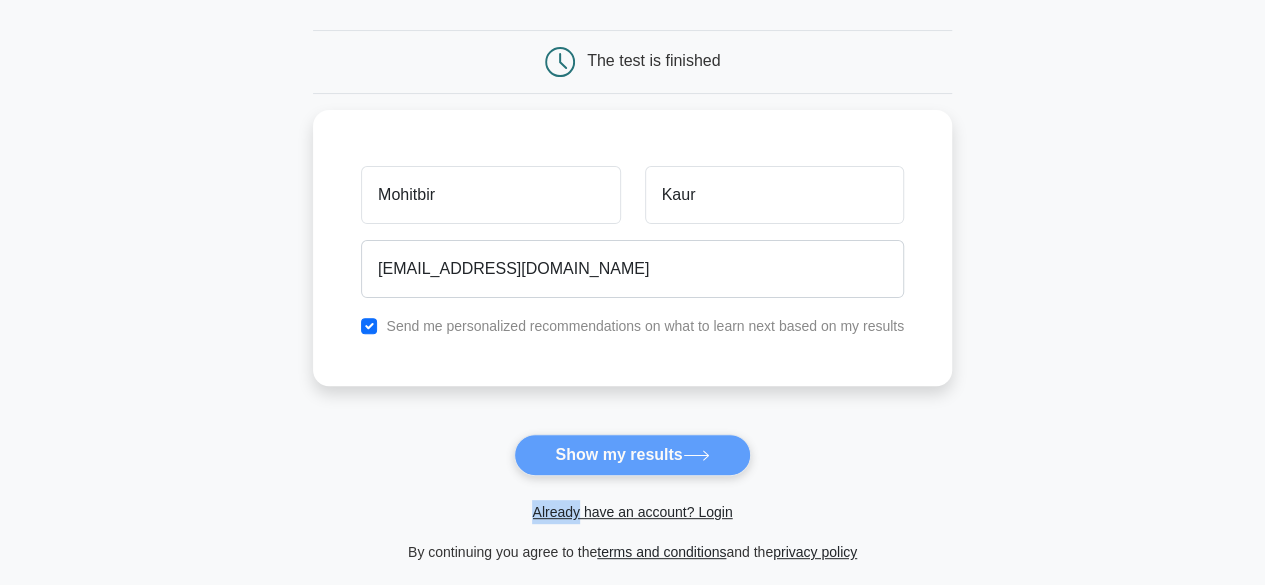 click on "Wait, there is more! Continue to see your result
The test is finished
Mohitbir" at bounding box center (632, 252) 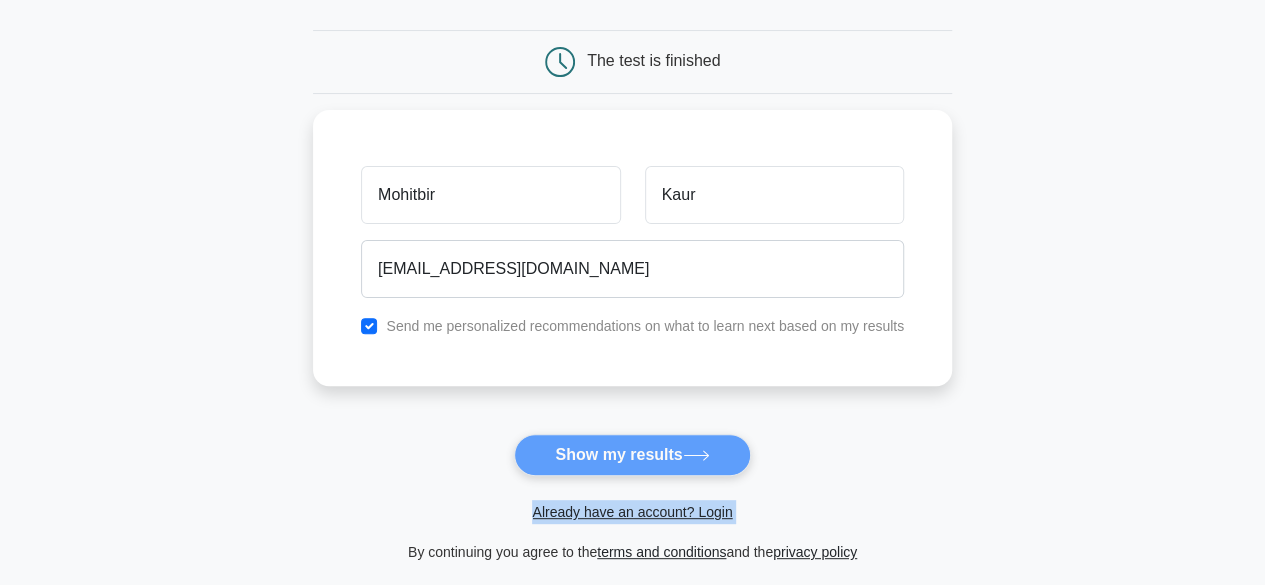 click on "Wait, there is more! Continue to see your result
The test is finished
Mohitbir" at bounding box center (632, 252) 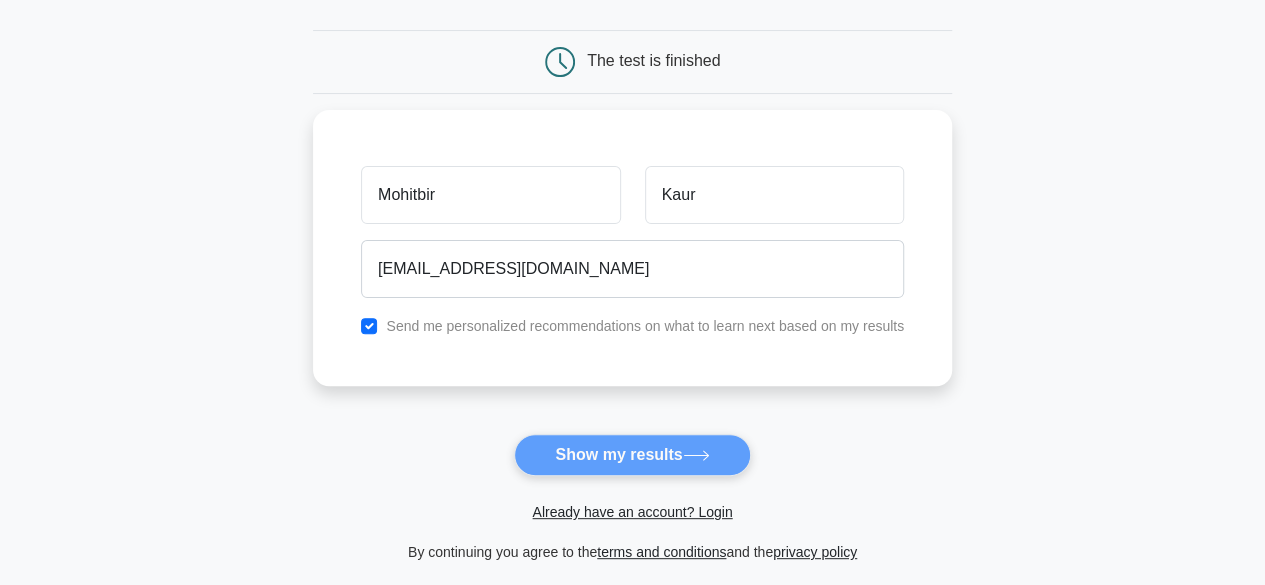 click on "Wait, there is more! Continue to see your result
The test is finished
Mohitbir" at bounding box center (632, 252) 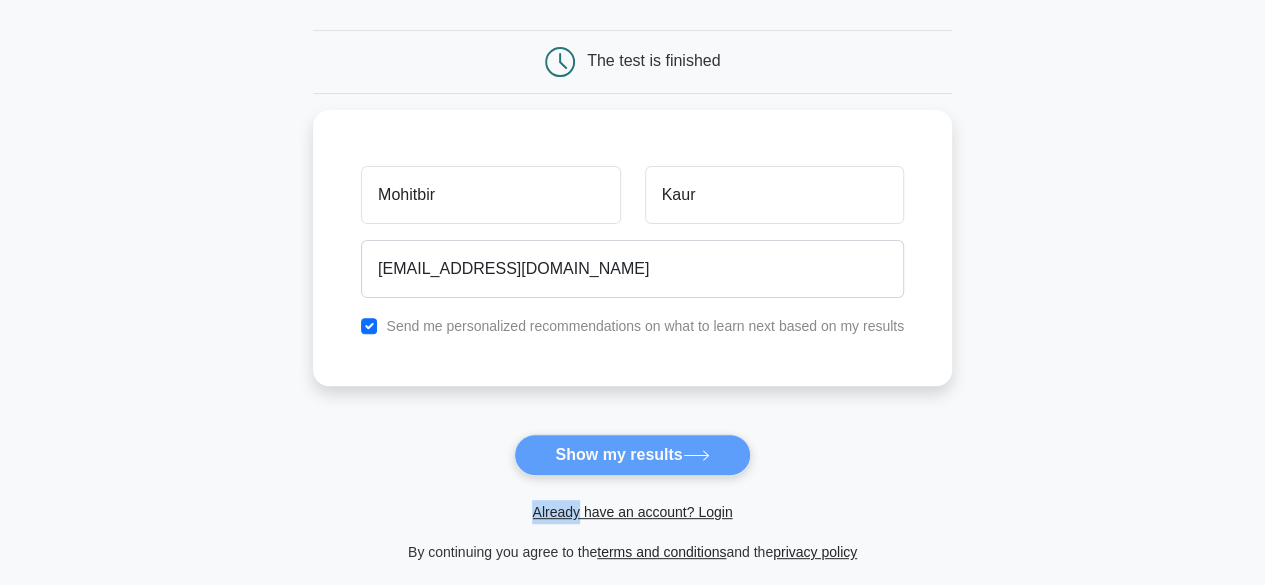 click on "Wait, there is more! Continue to see your result
The test is finished
Mohitbir" at bounding box center [632, 252] 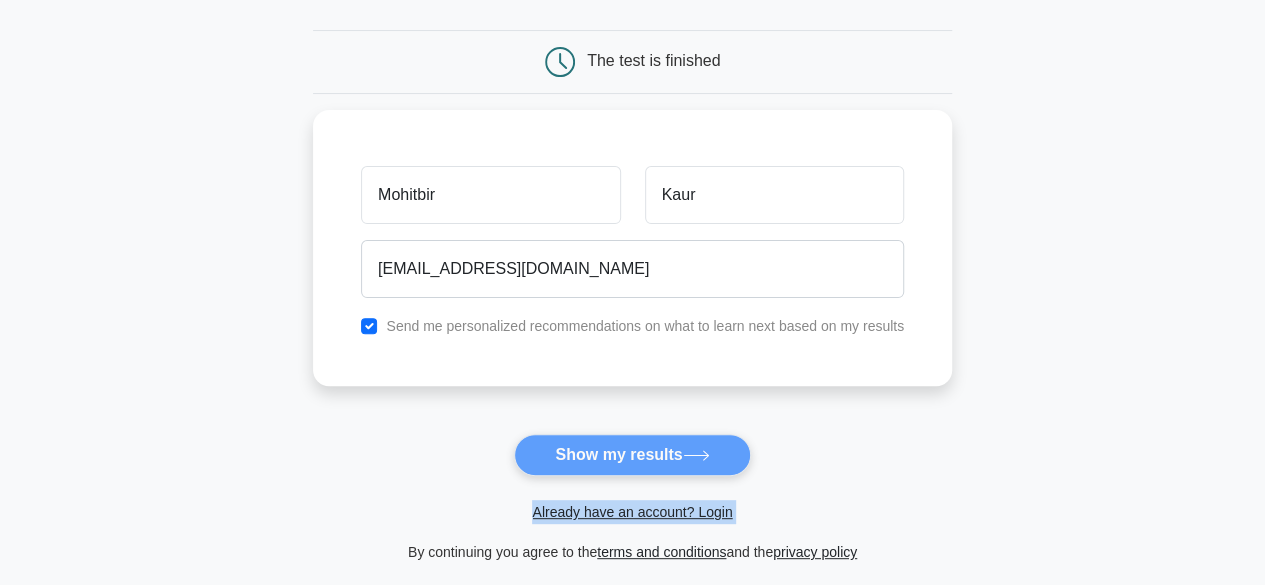 click on "Wait, there is more! Continue to see your result
The test is finished
Mohitbir" at bounding box center (632, 252) 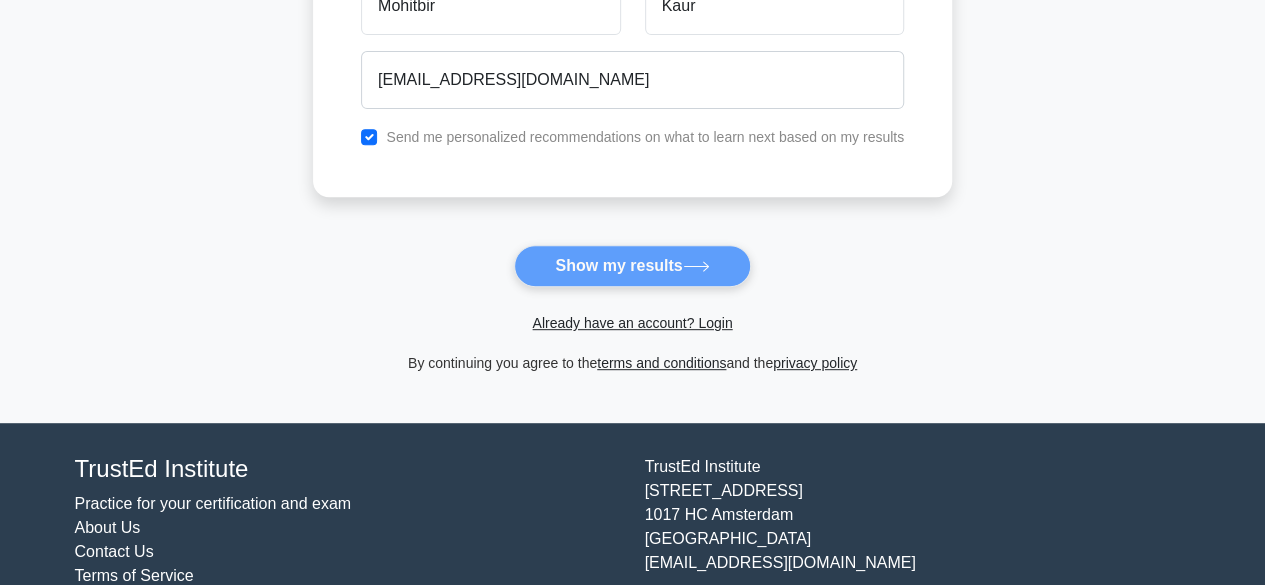 scroll, scrollTop: 417, scrollLeft: 0, axis: vertical 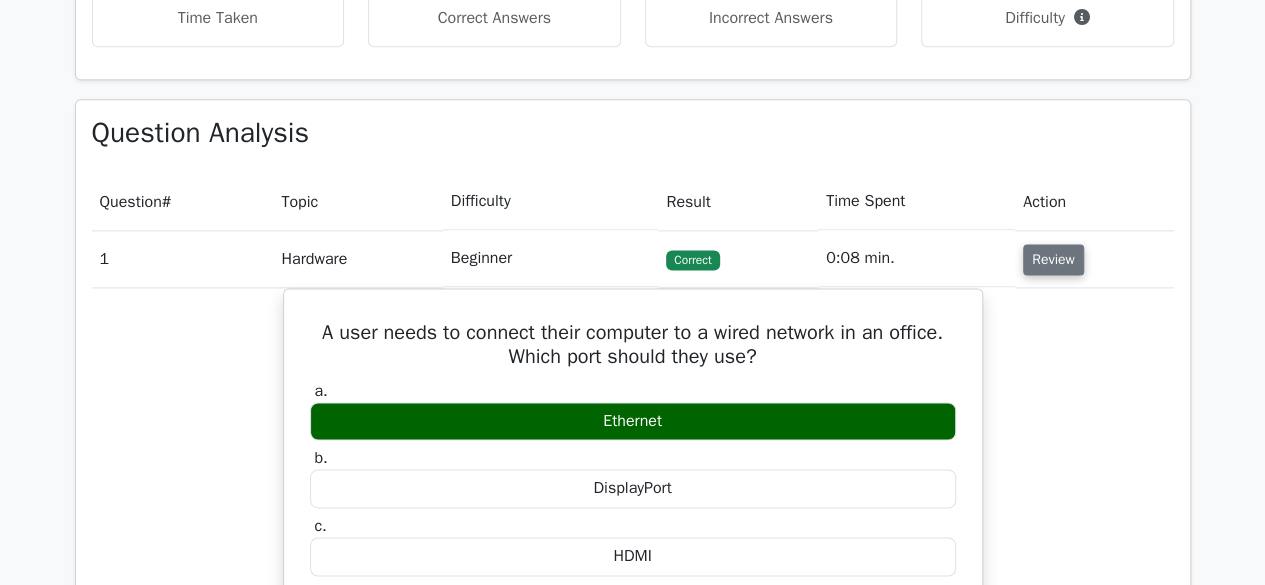 click on "Review" at bounding box center (1053, 259) 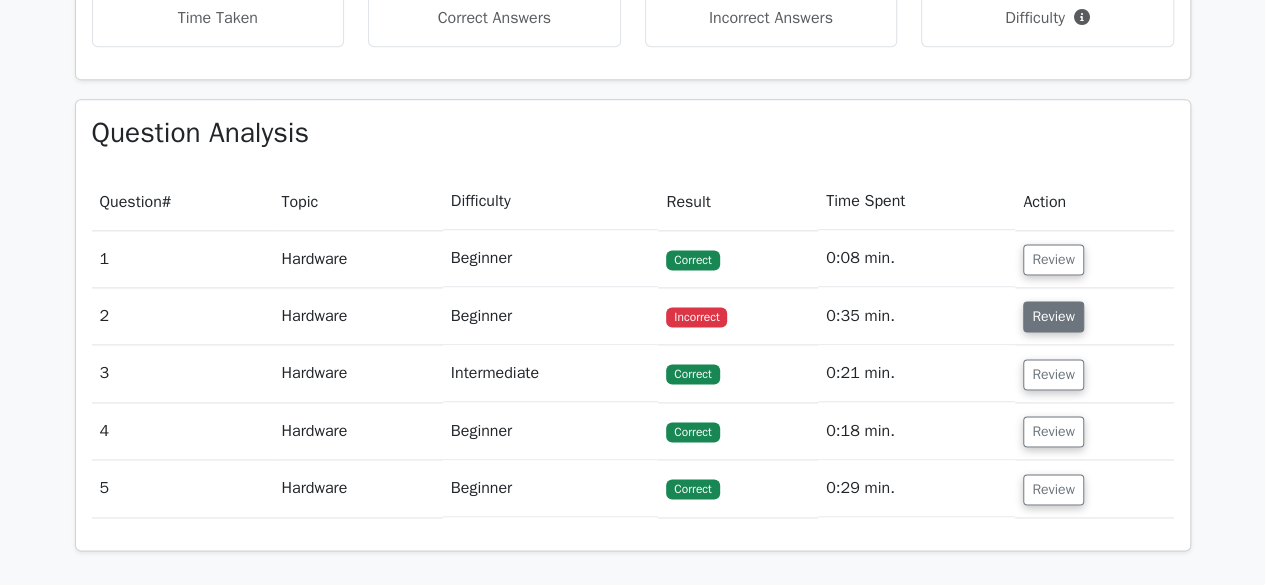 click on "Review" at bounding box center (1053, 316) 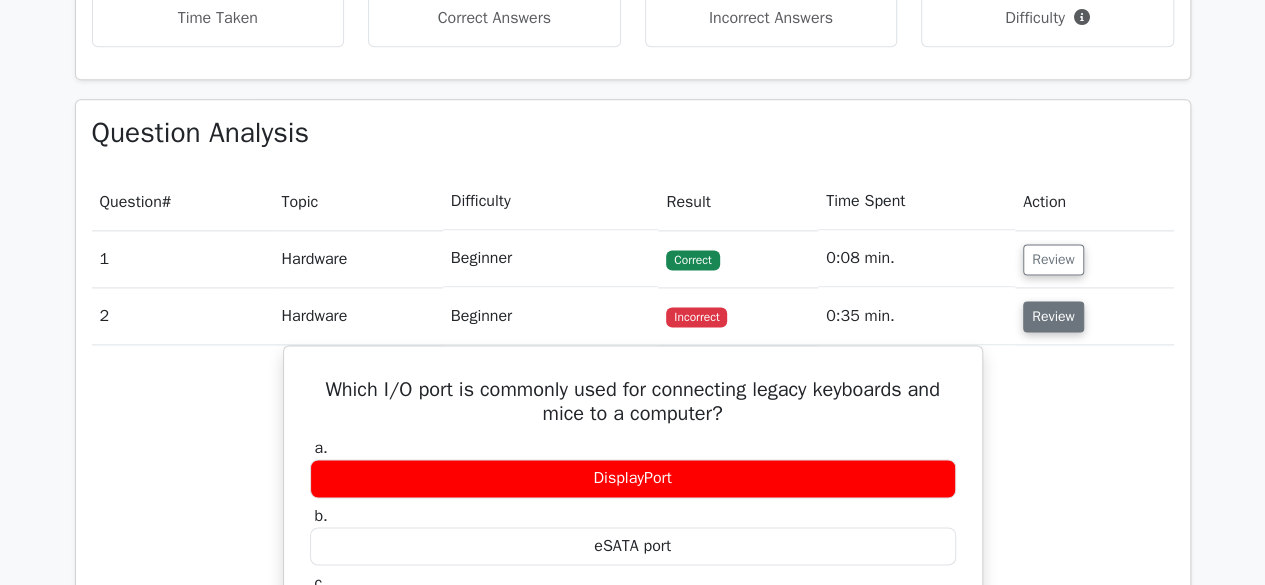 type 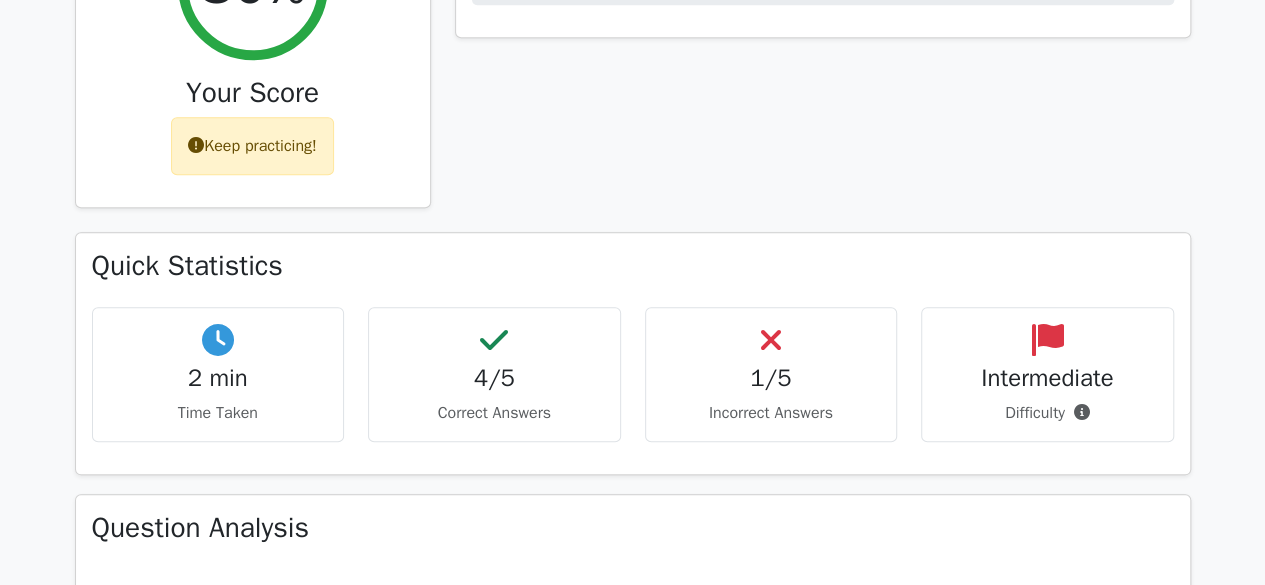 scroll, scrollTop: 828, scrollLeft: 0, axis: vertical 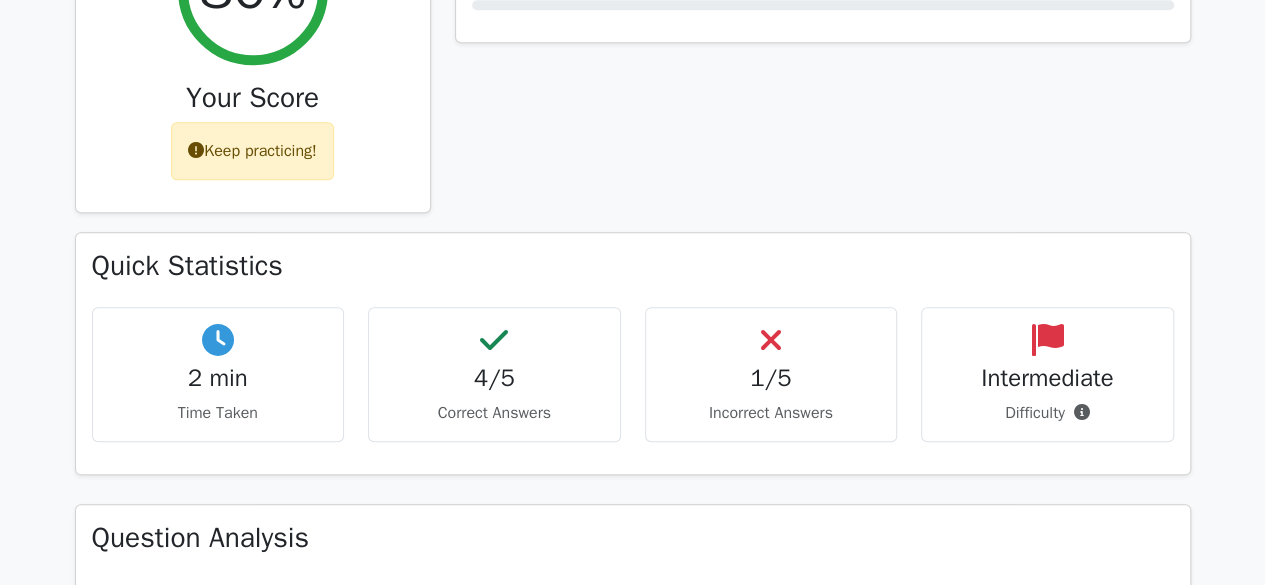 click on "Intermediate
Difficulty" at bounding box center [1047, 374] 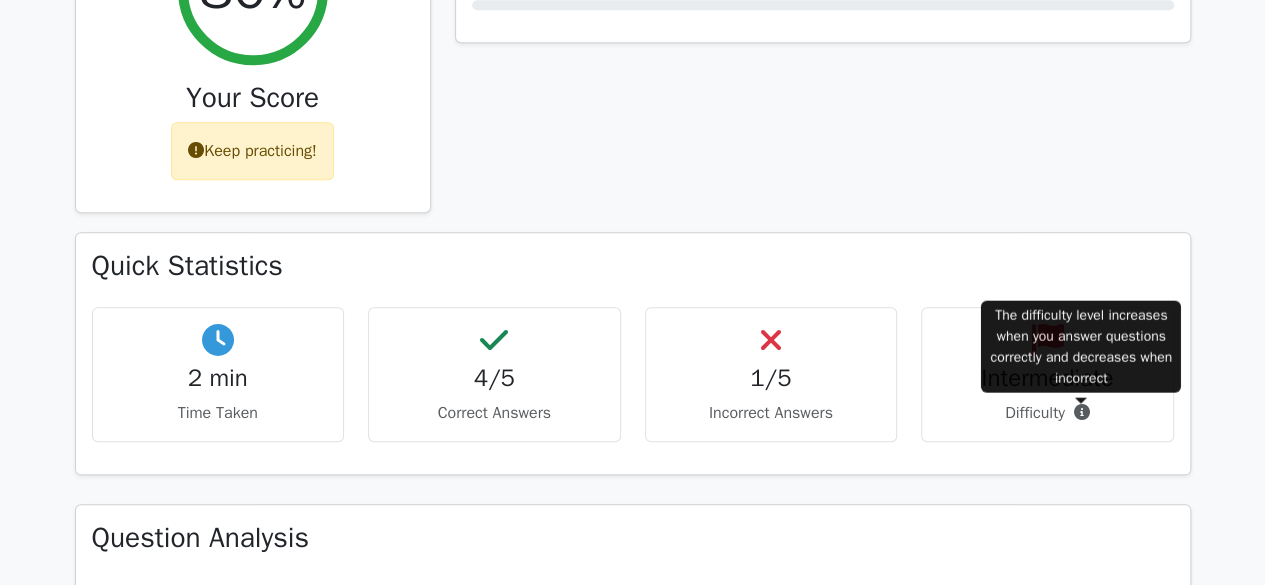 click at bounding box center (1082, 412) 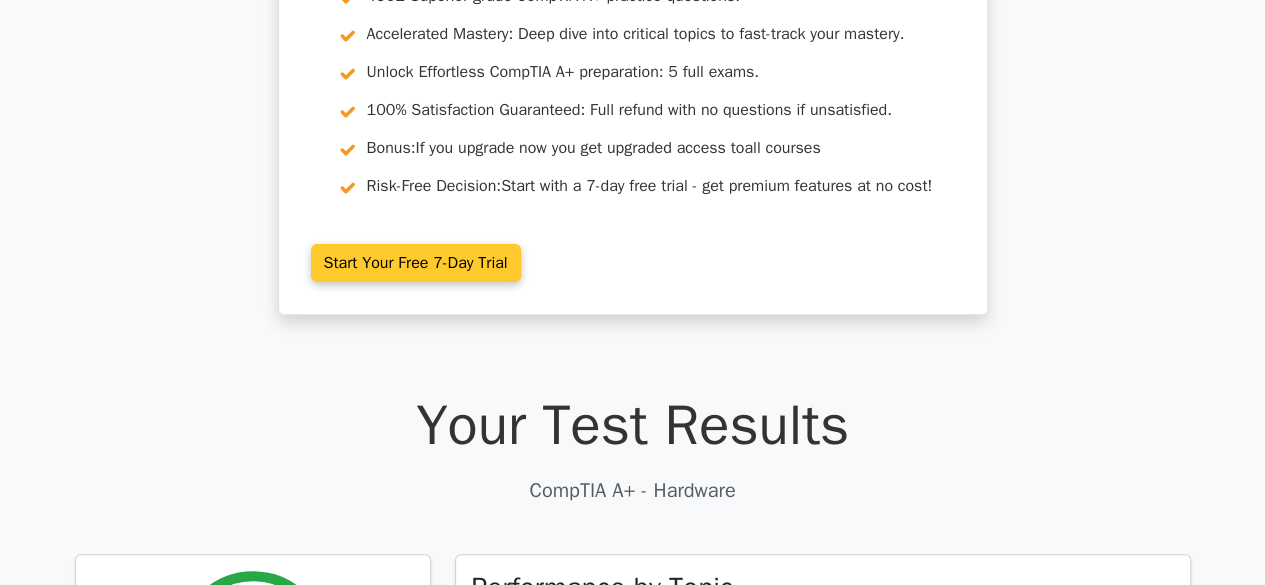 scroll, scrollTop: 0, scrollLeft: 0, axis: both 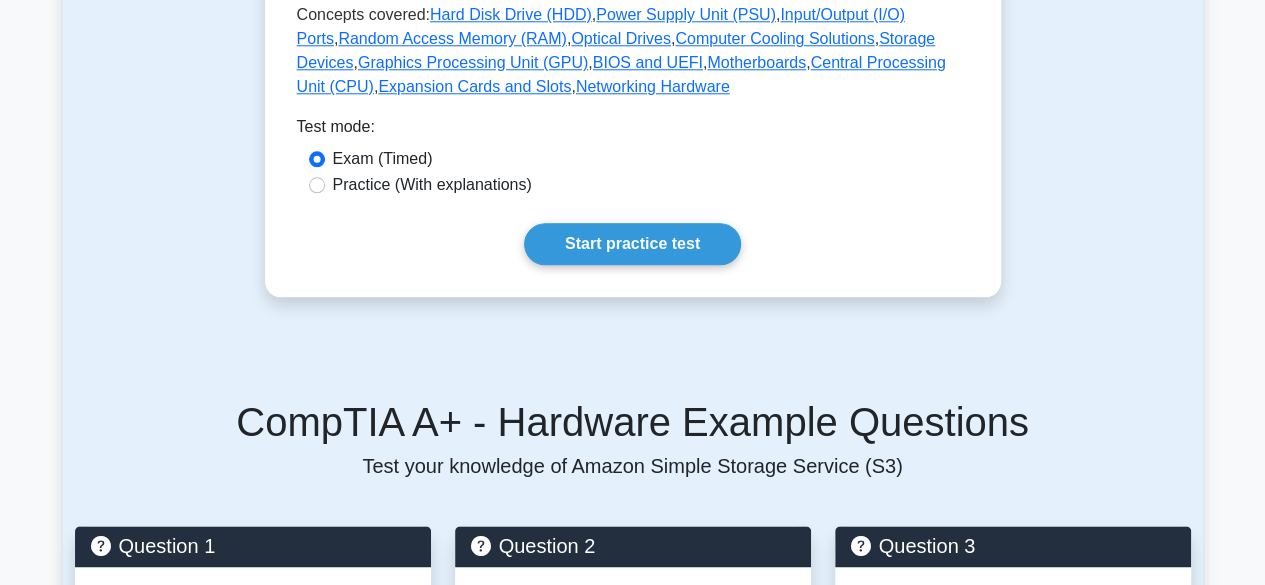 click on "Practice (With explanations)" at bounding box center (432, 185) 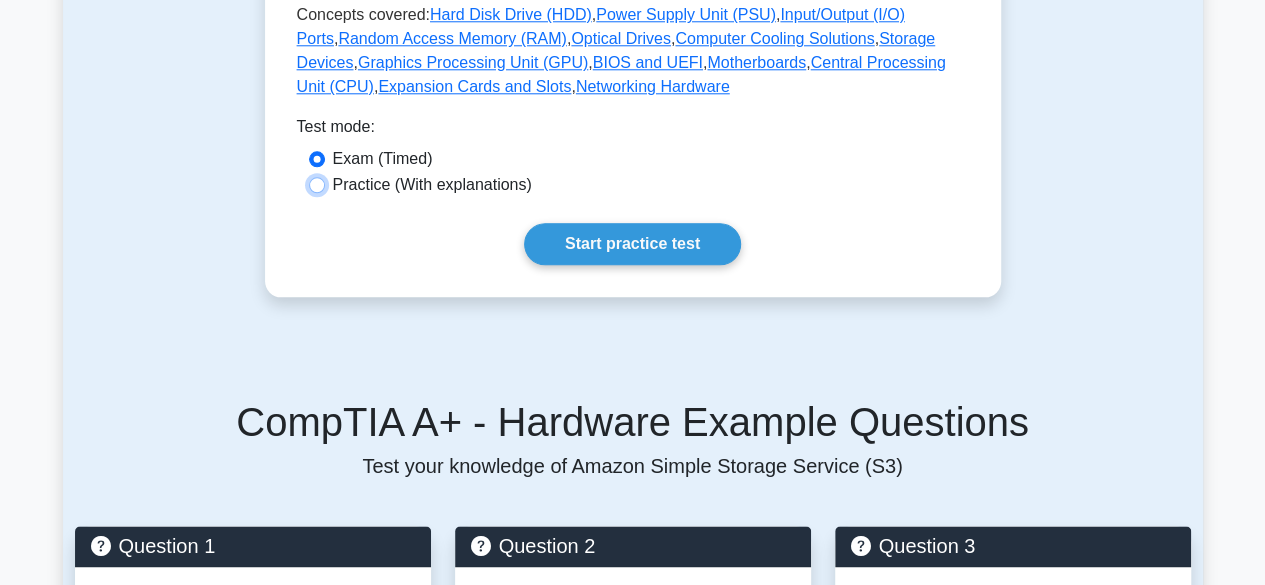 click on "Practice (With explanations)" at bounding box center [317, 185] 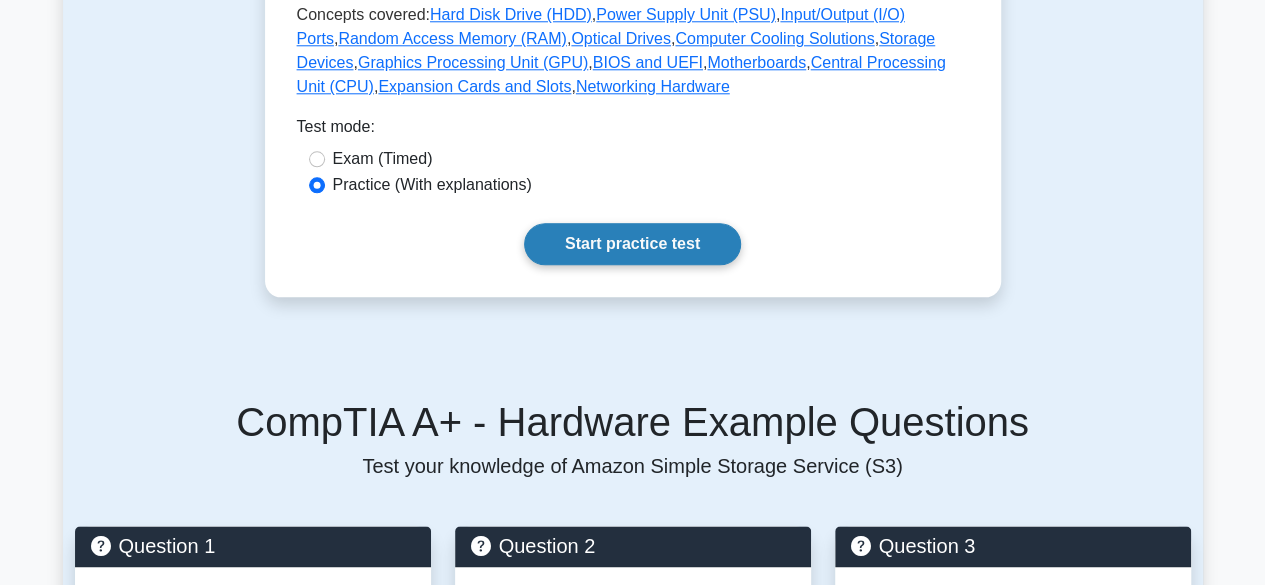 click on "Start practice test" at bounding box center [632, 244] 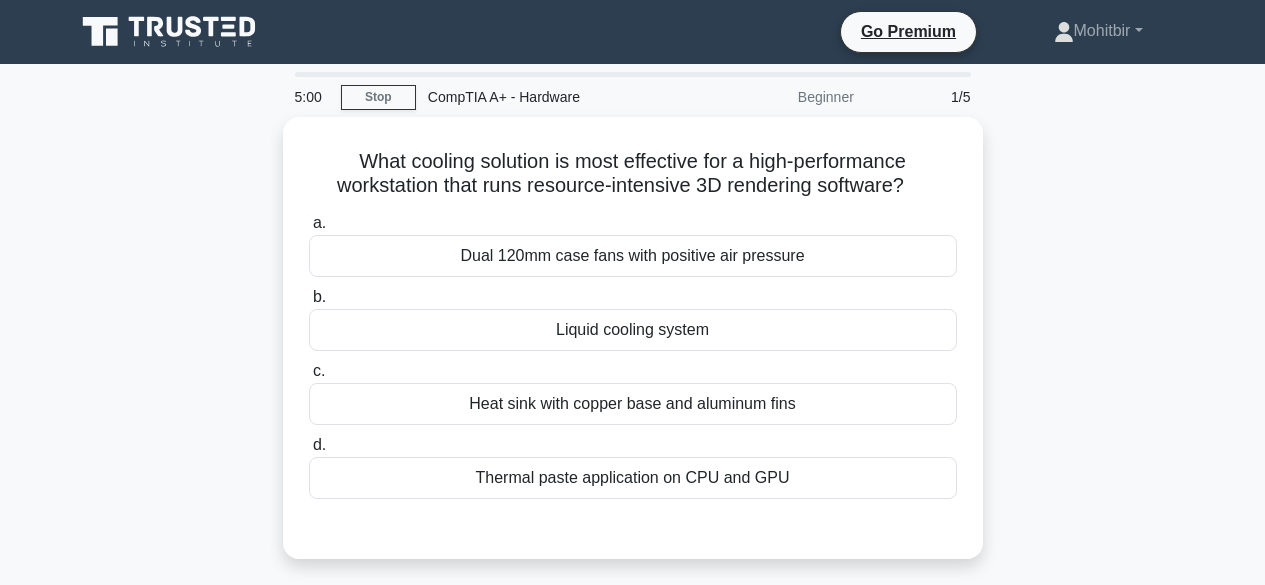 scroll, scrollTop: 0, scrollLeft: 0, axis: both 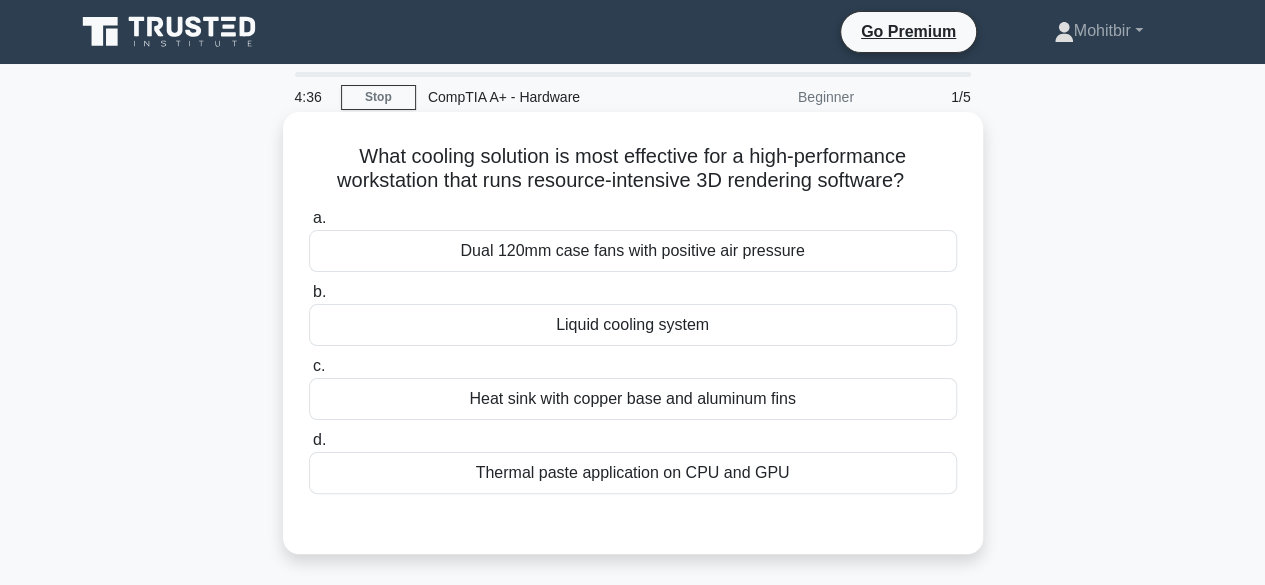 click on "Dual 120mm case fans with positive air pressure" at bounding box center [633, 251] 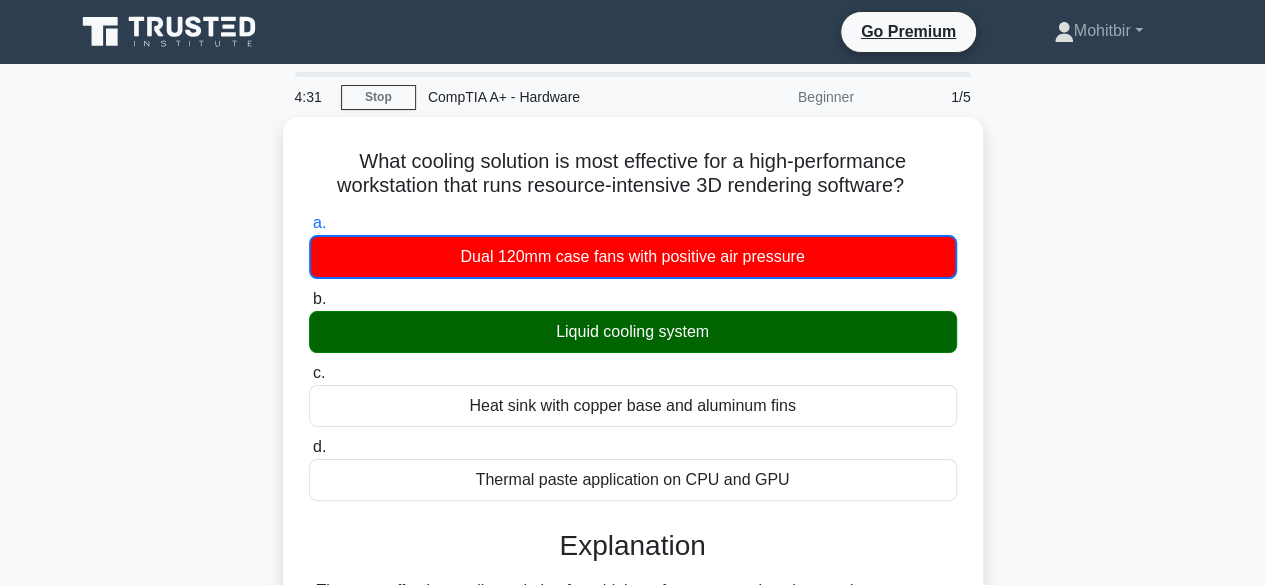 click on "b.
Liquid cooling system" at bounding box center [309, 299] 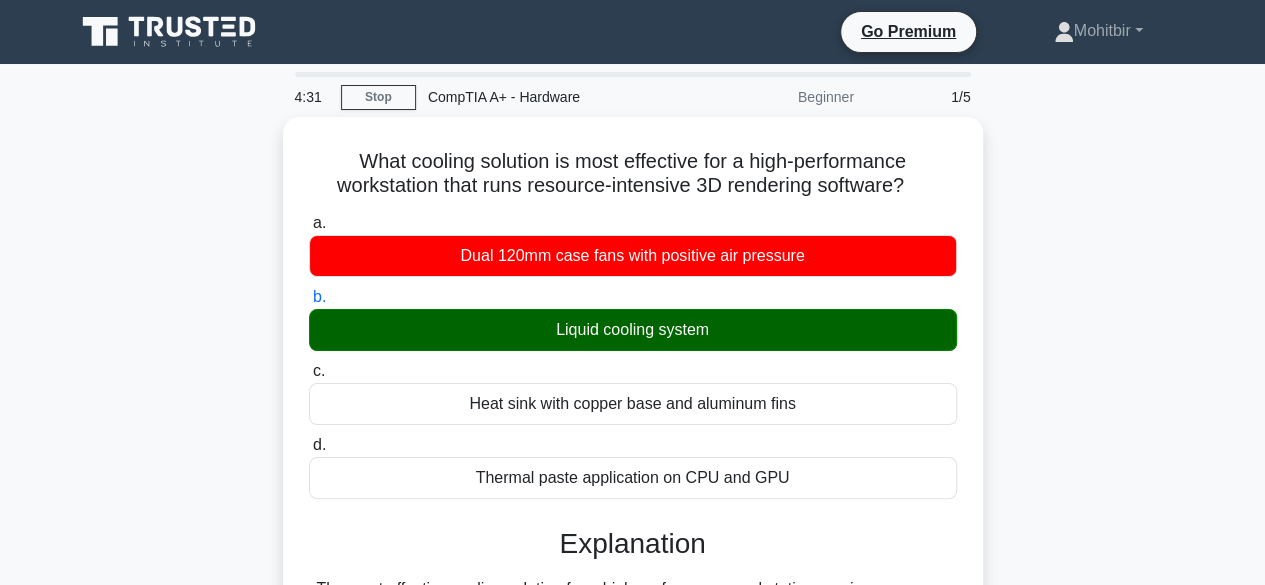click on "c.
Heat sink with copper base and aluminum fins" at bounding box center (309, 371) 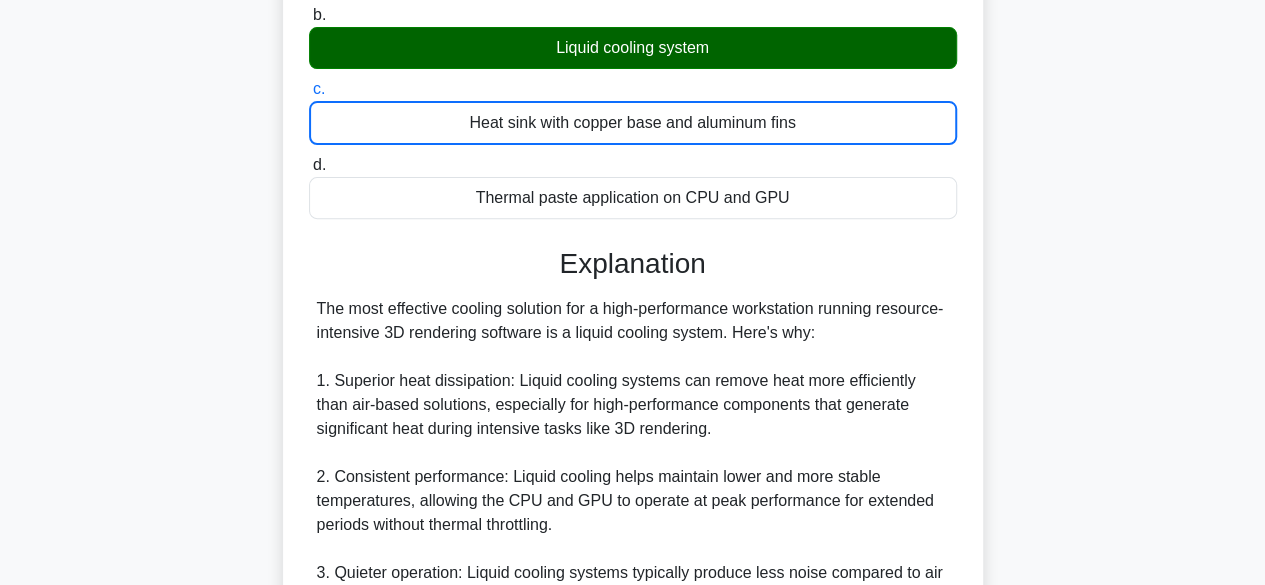 scroll, scrollTop: 280, scrollLeft: 0, axis: vertical 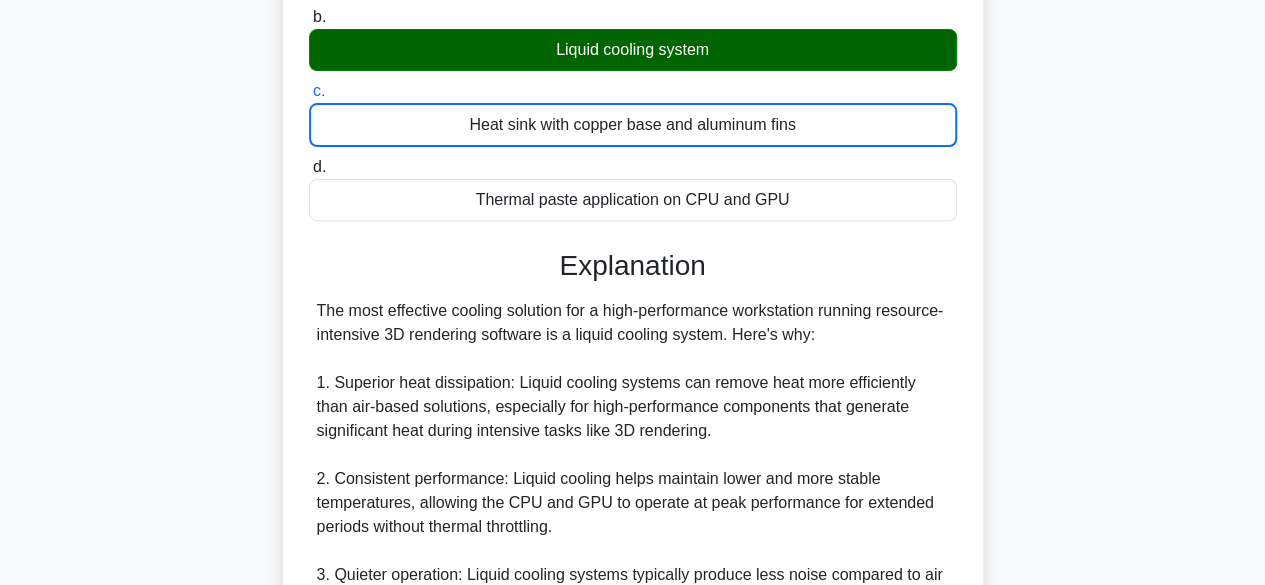 click on "d.
Thermal paste application on CPU and GPU" at bounding box center [309, 167] 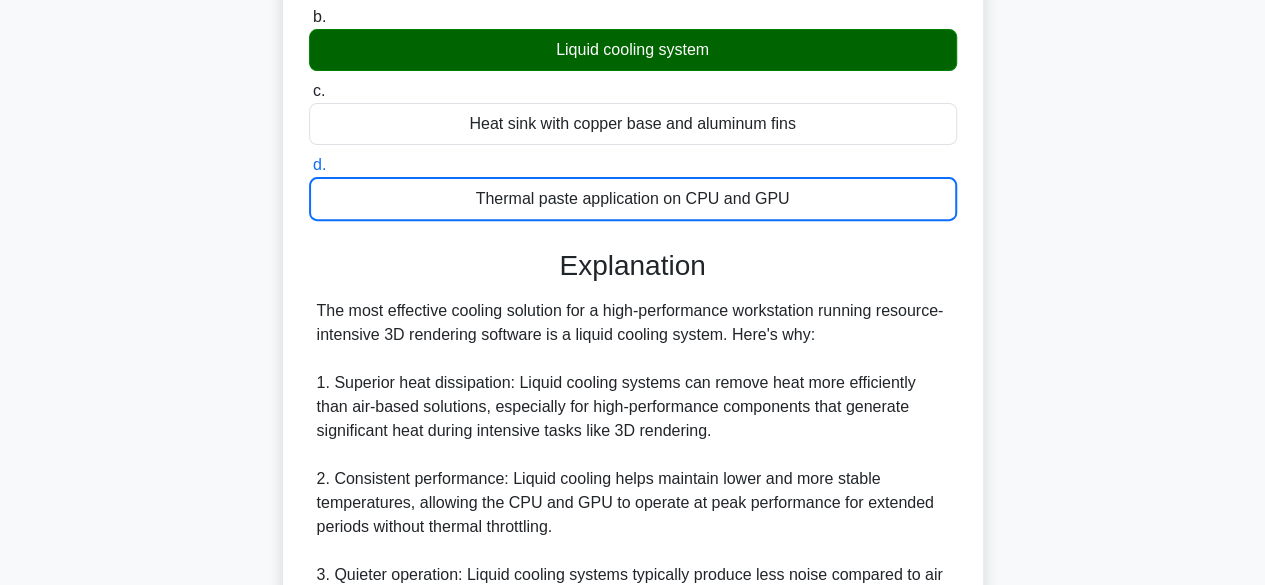 click on "a.
Dual 120mm case fans with positive air pressure" at bounding box center [309, -57] 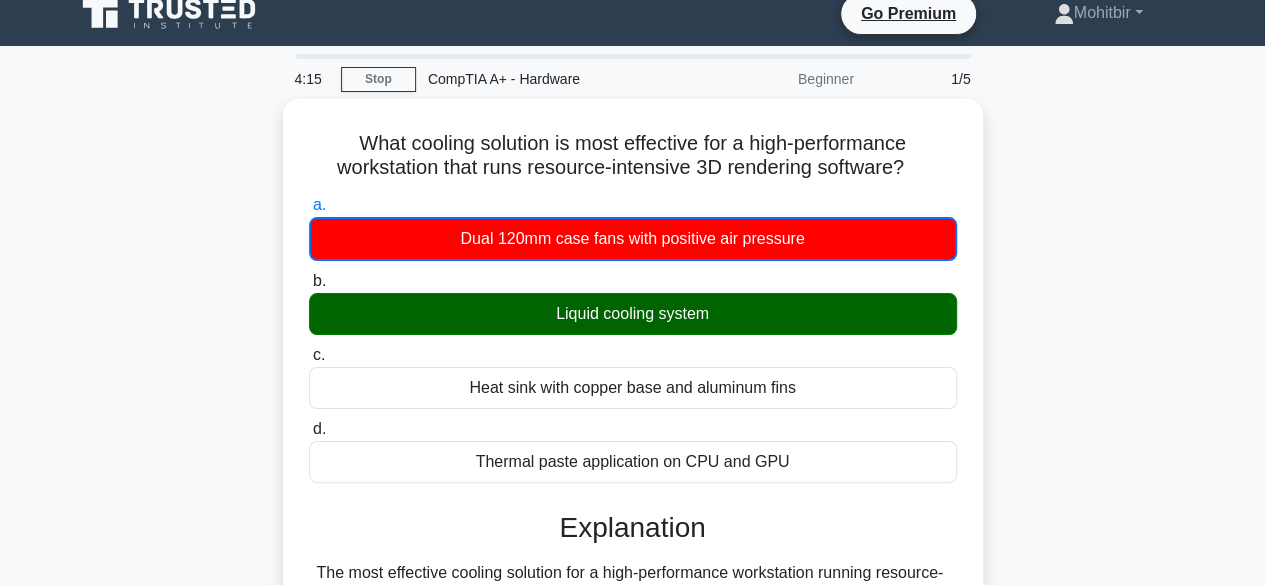 scroll, scrollTop: 0, scrollLeft: 0, axis: both 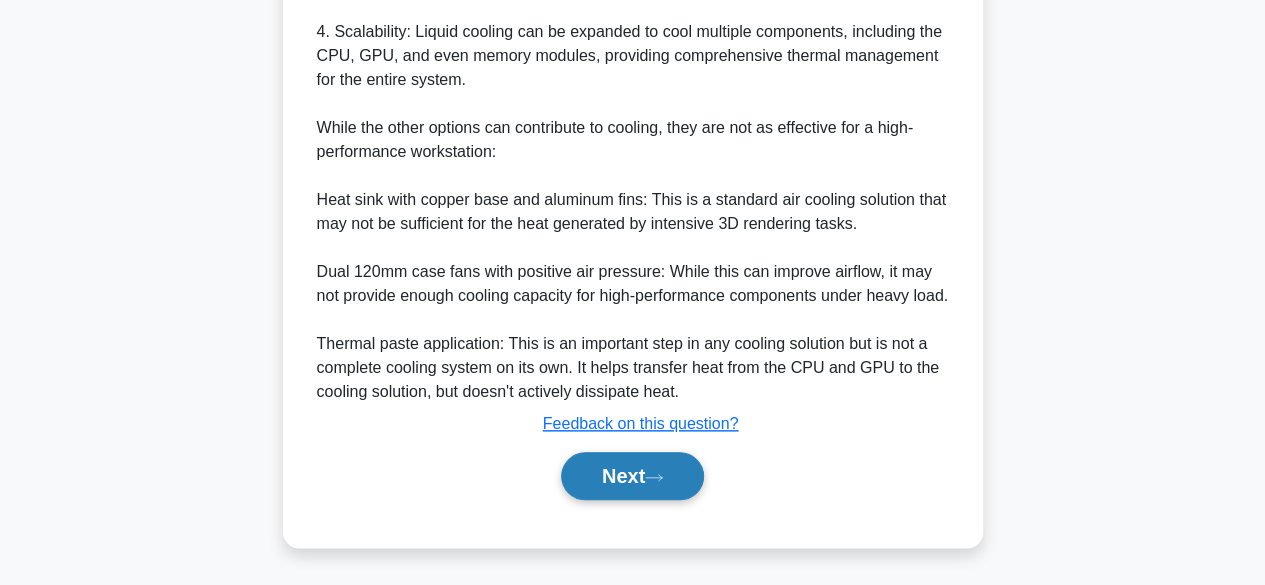 click on "Next" at bounding box center (632, 476) 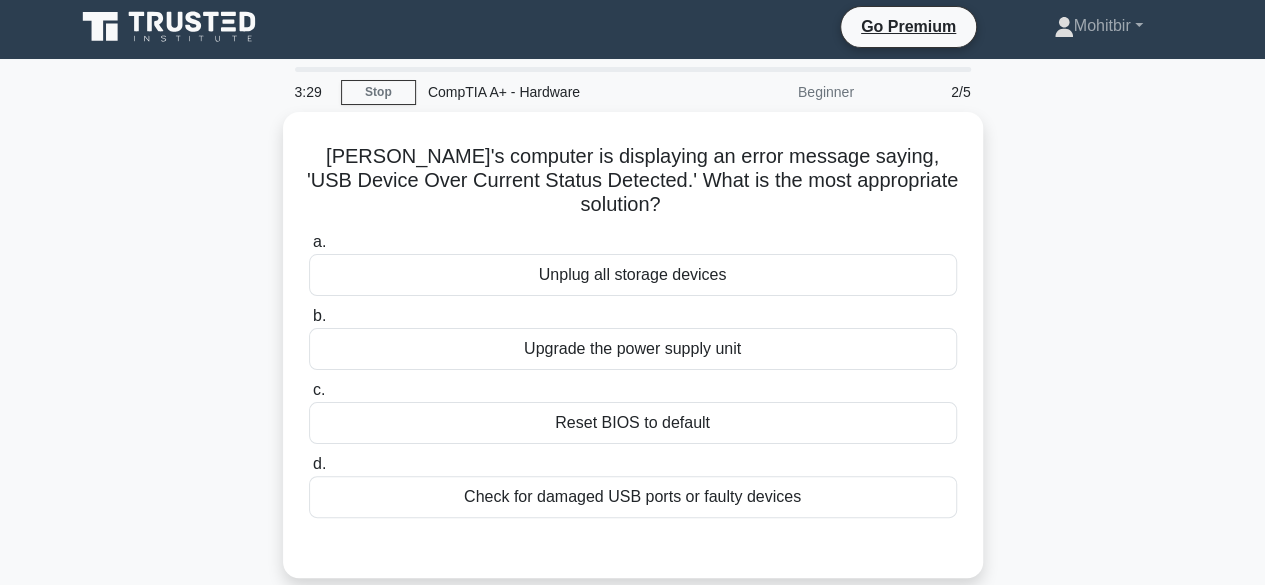scroll, scrollTop: 0, scrollLeft: 0, axis: both 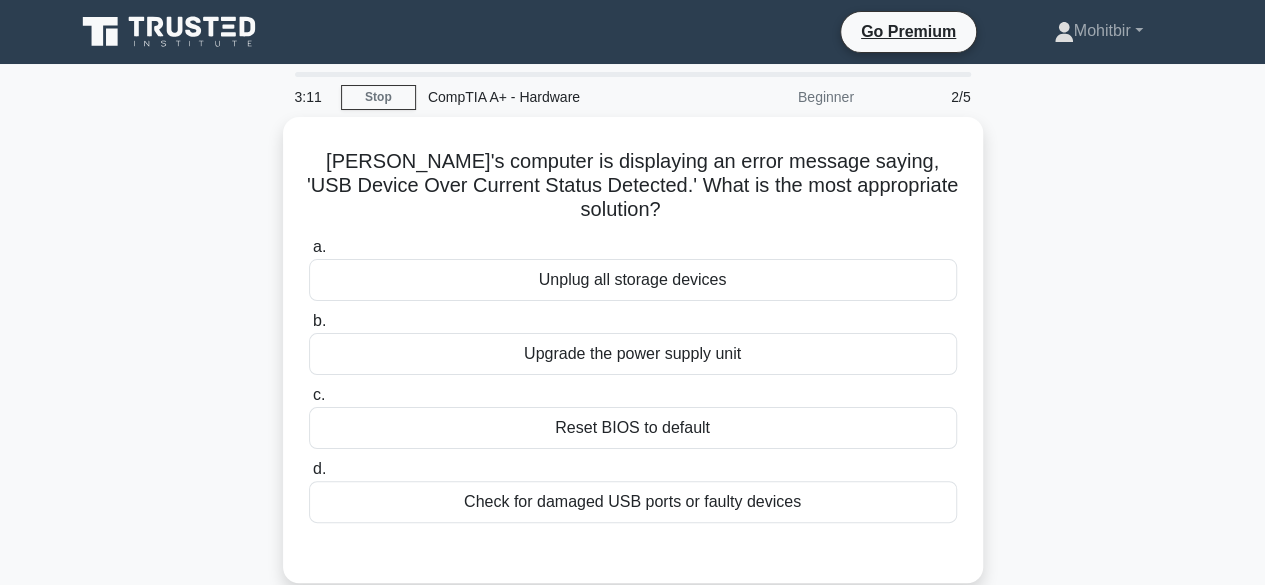 click on "Check for damaged USB ports or faulty devices" at bounding box center (633, 502) 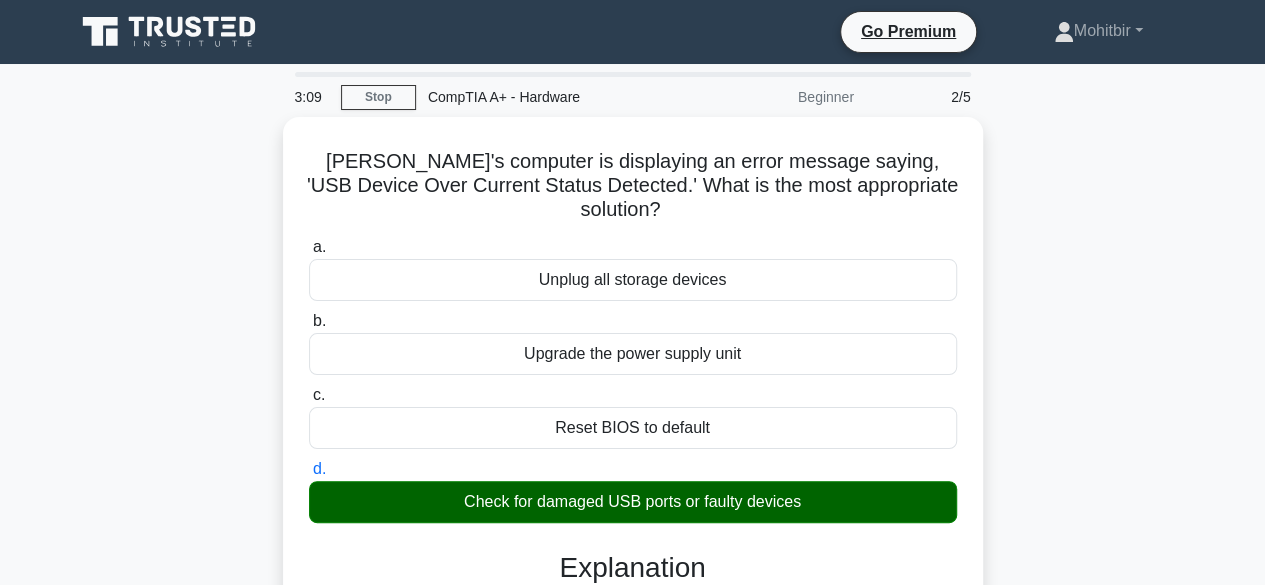 click on "a.
Unplug all storage devices" at bounding box center [309, 247] 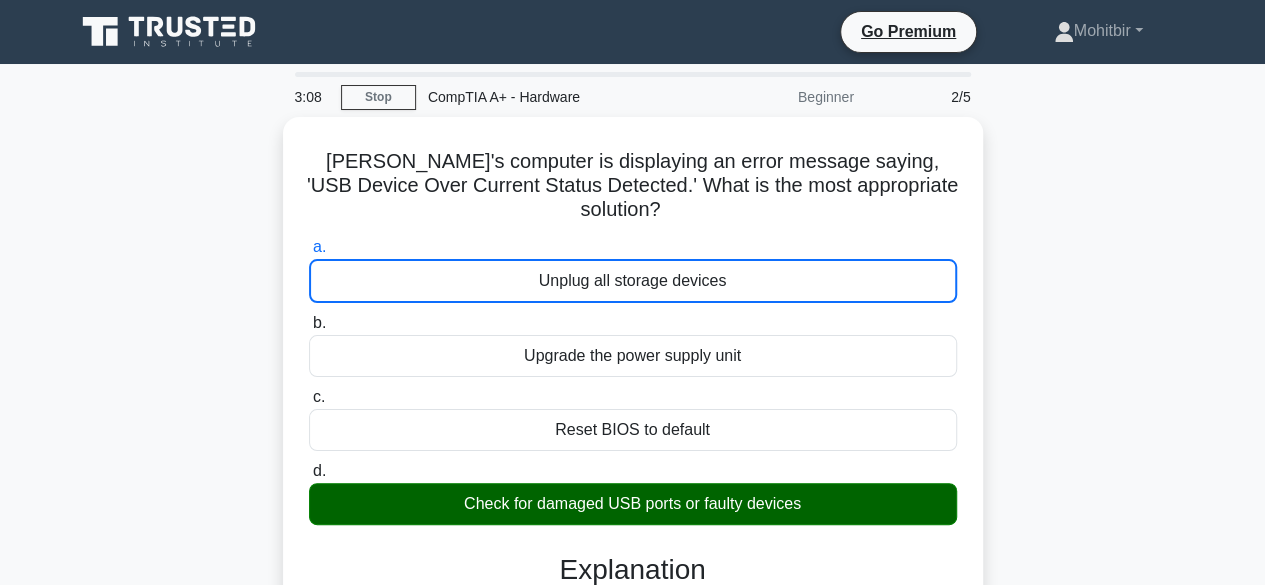 click on "[PERSON_NAME]'s computer is displaying an error message saying, 'USB Device Over Current Status Detected.' What is the most appropriate solution?
.spinner_0XTQ{transform-origin:center;animation:spinner_y6GP .75s linear infinite}@keyframes spinner_y6GP{100%{transform:rotate(360deg)}}
a.
Unplug all storage devices
b. c. d." at bounding box center (633, 491) 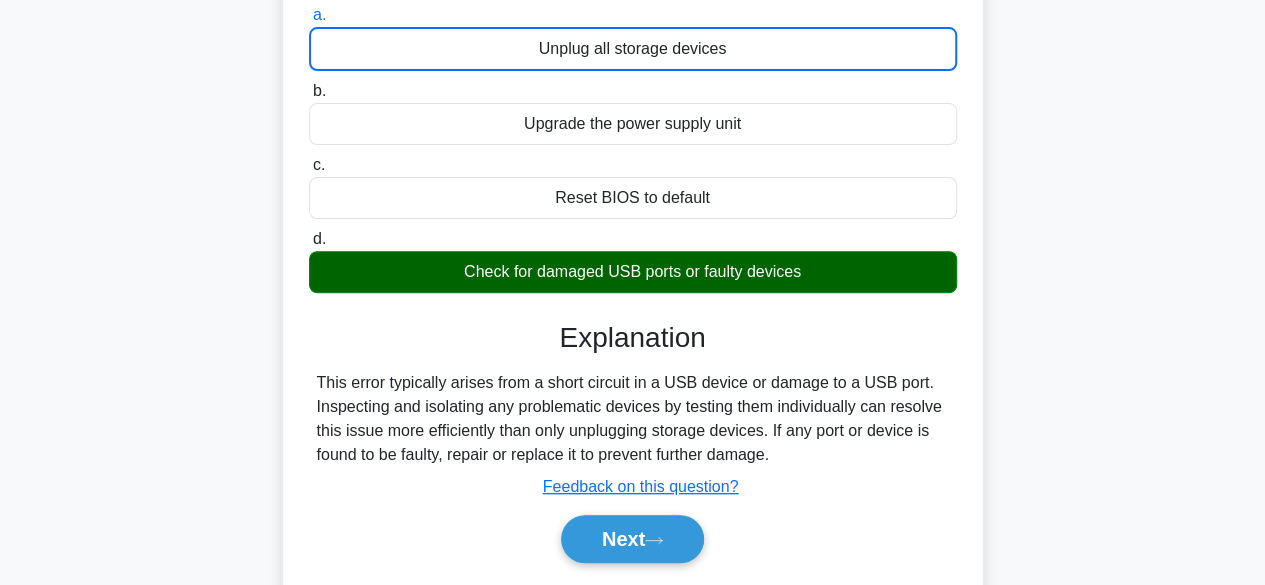 scroll, scrollTop: 240, scrollLeft: 0, axis: vertical 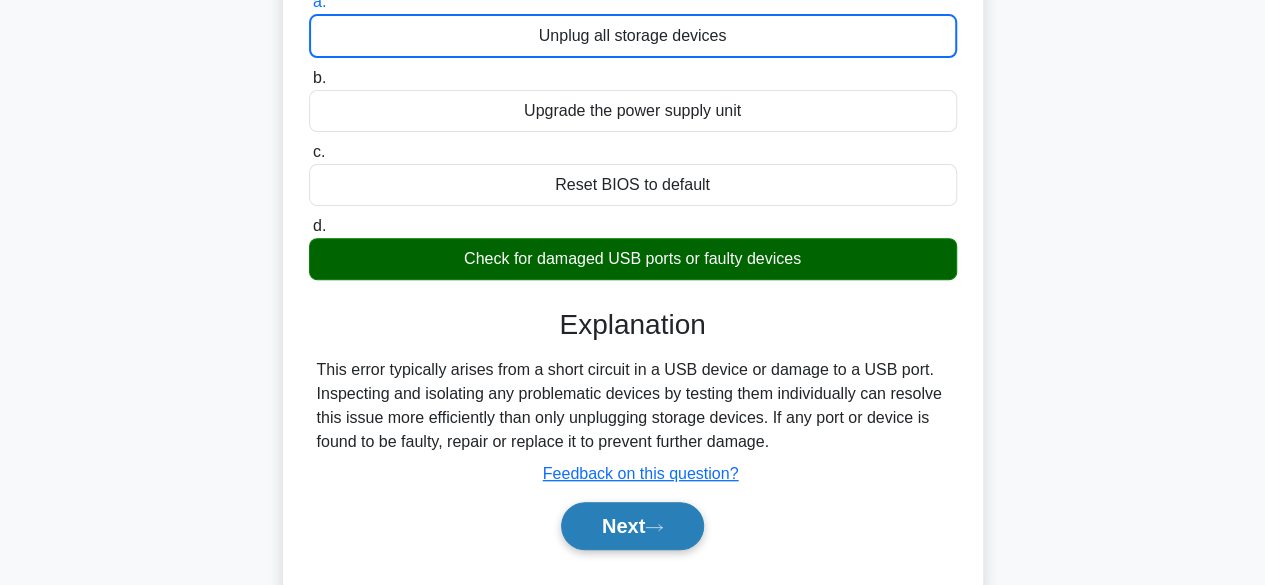 click on "Next" at bounding box center (632, 526) 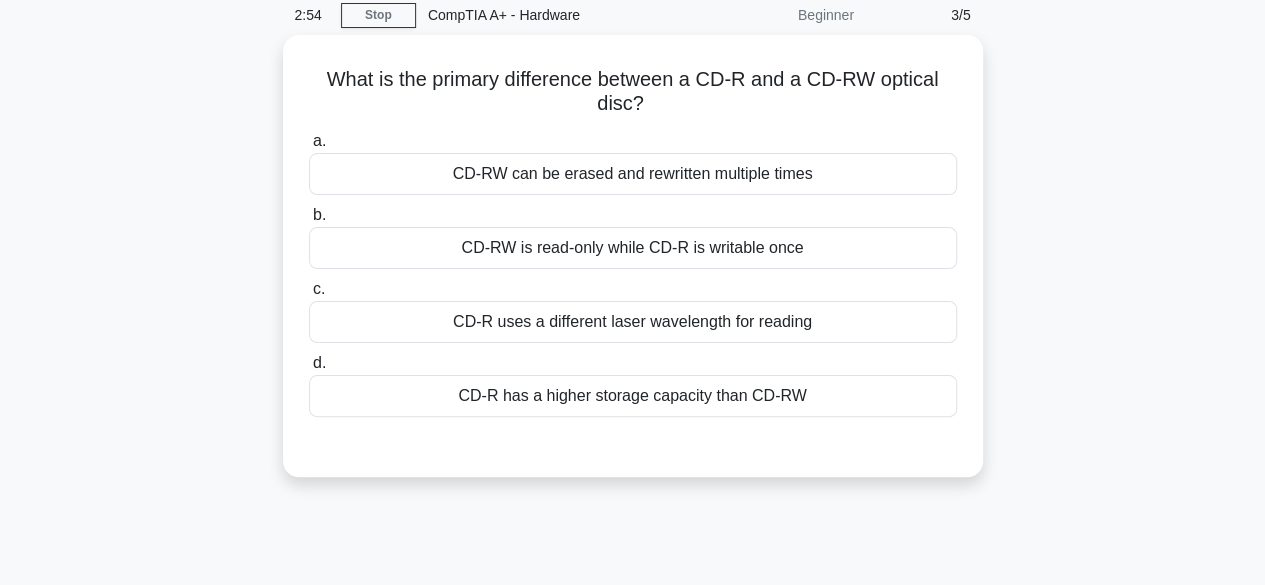 scroll, scrollTop: 80, scrollLeft: 0, axis: vertical 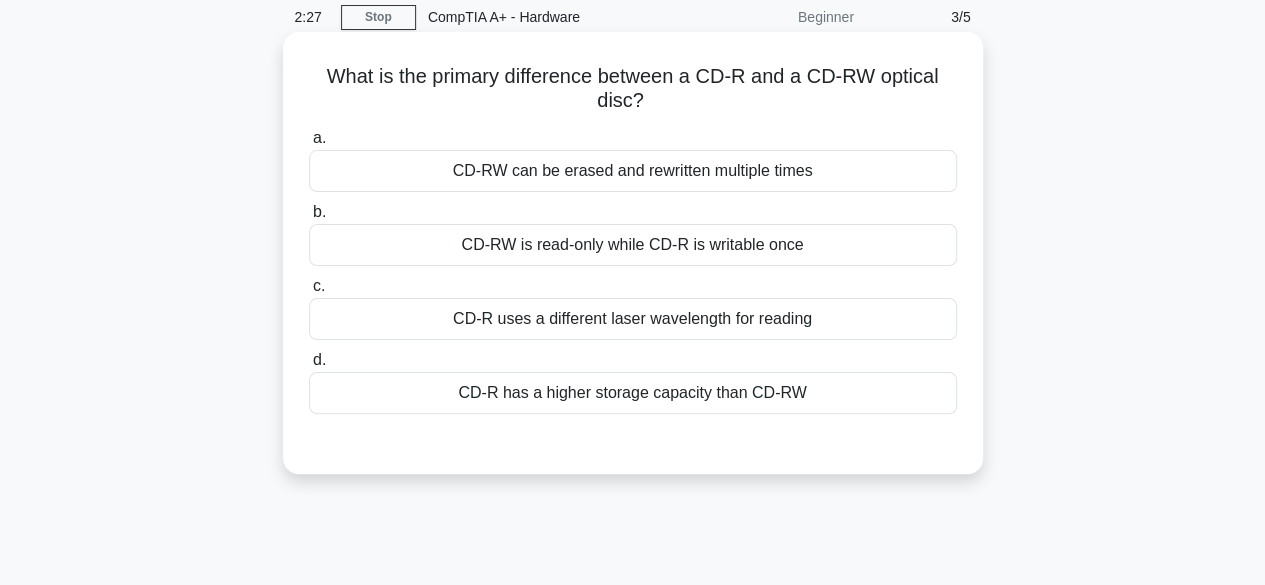click on "CD-RW can be erased and rewritten multiple times" at bounding box center [633, 171] 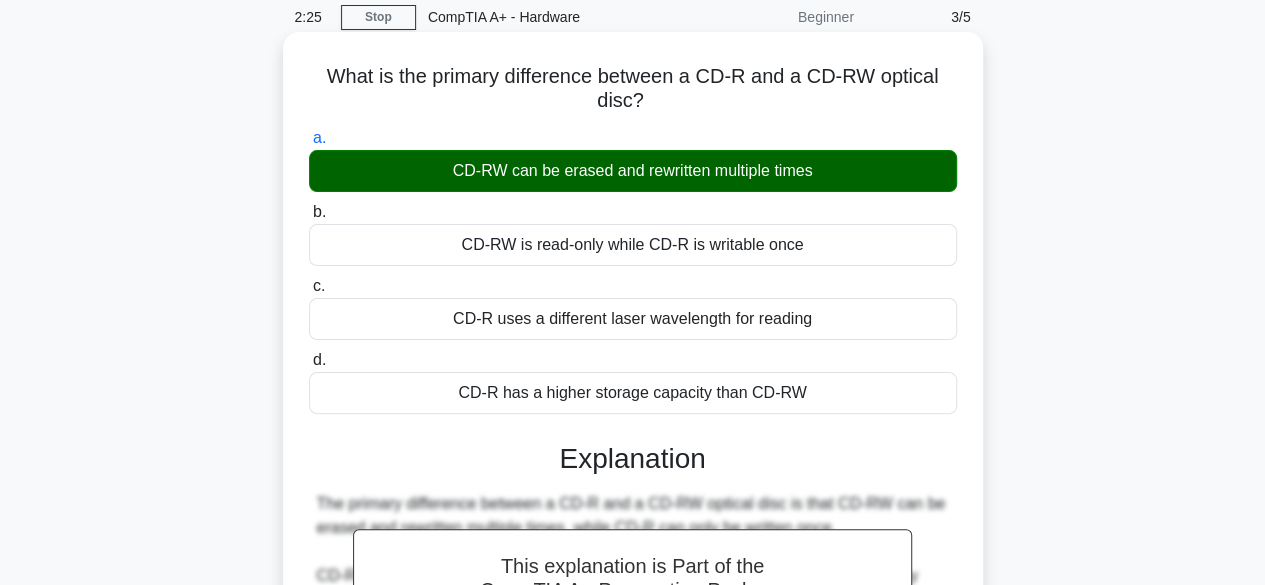 click on "b.
CD-RW is read-only while CD-R is writable once" at bounding box center (309, 212) 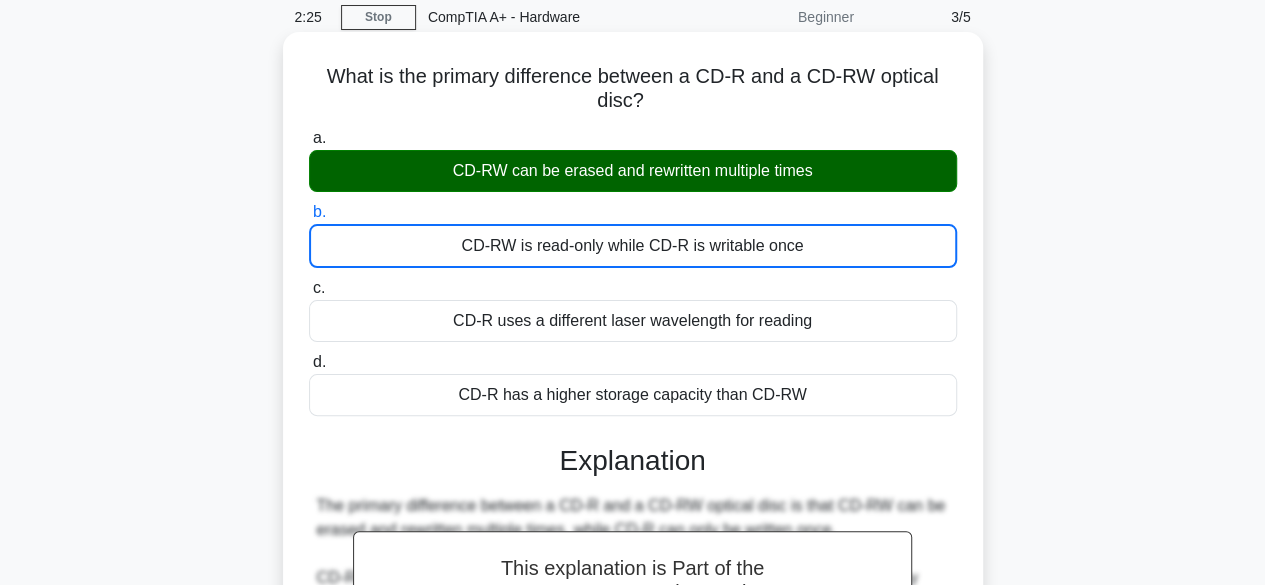 click on "c.
CD-R uses a different laser wavelength for reading" at bounding box center [309, 288] 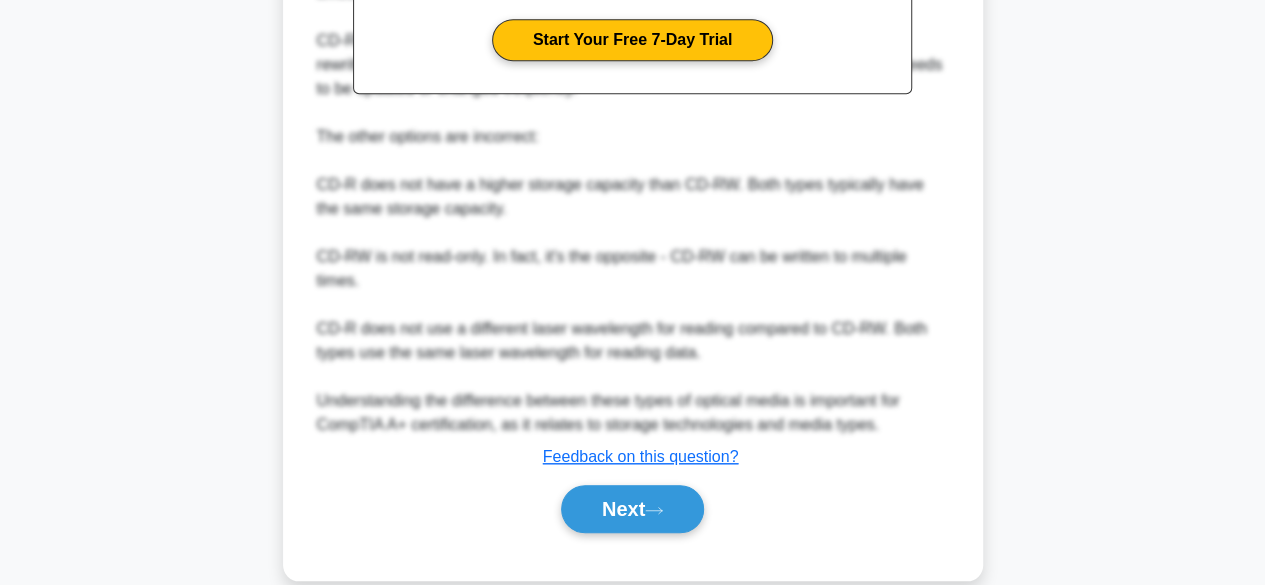 scroll, scrollTop: 720, scrollLeft: 0, axis: vertical 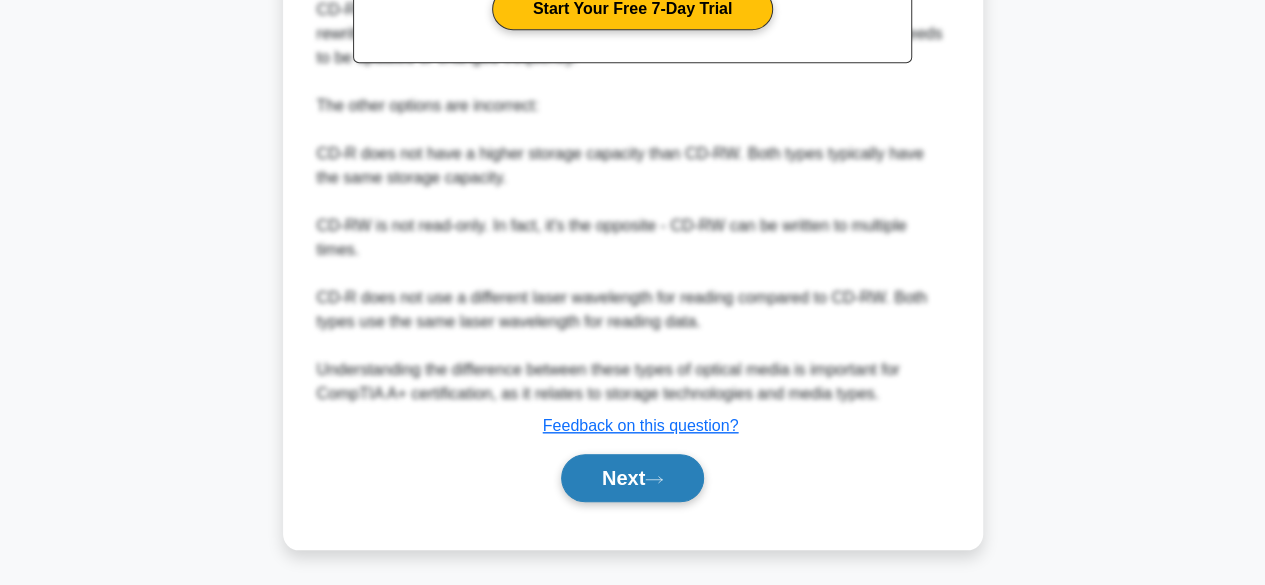 click on "Next" at bounding box center [632, 478] 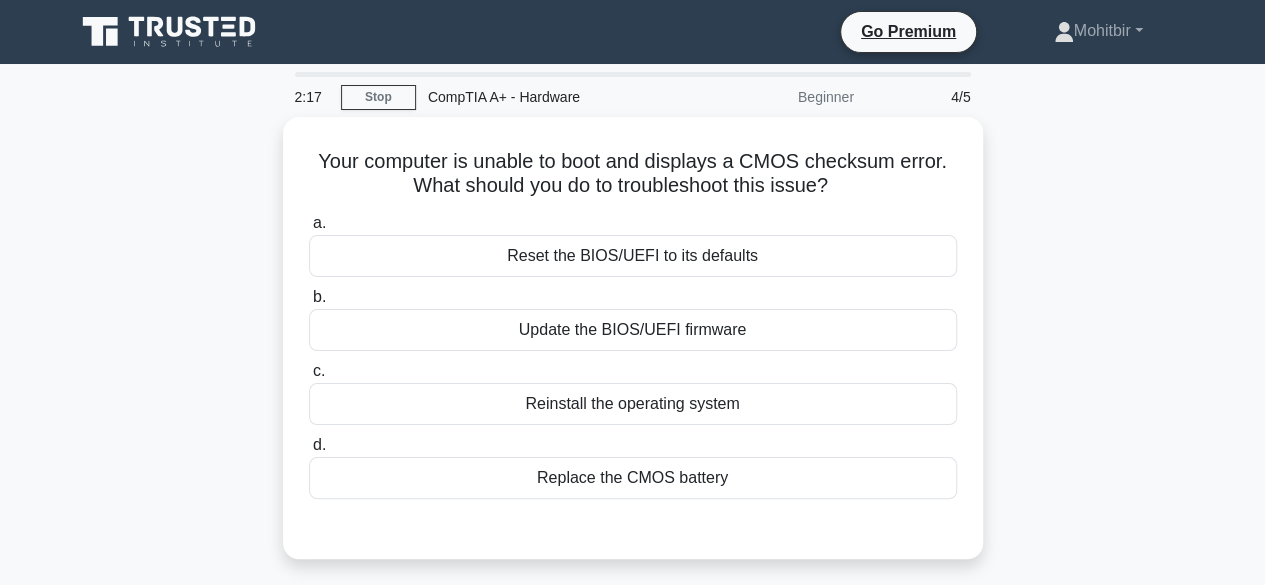 scroll, scrollTop: 0, scrollLeft: 0, axis: both 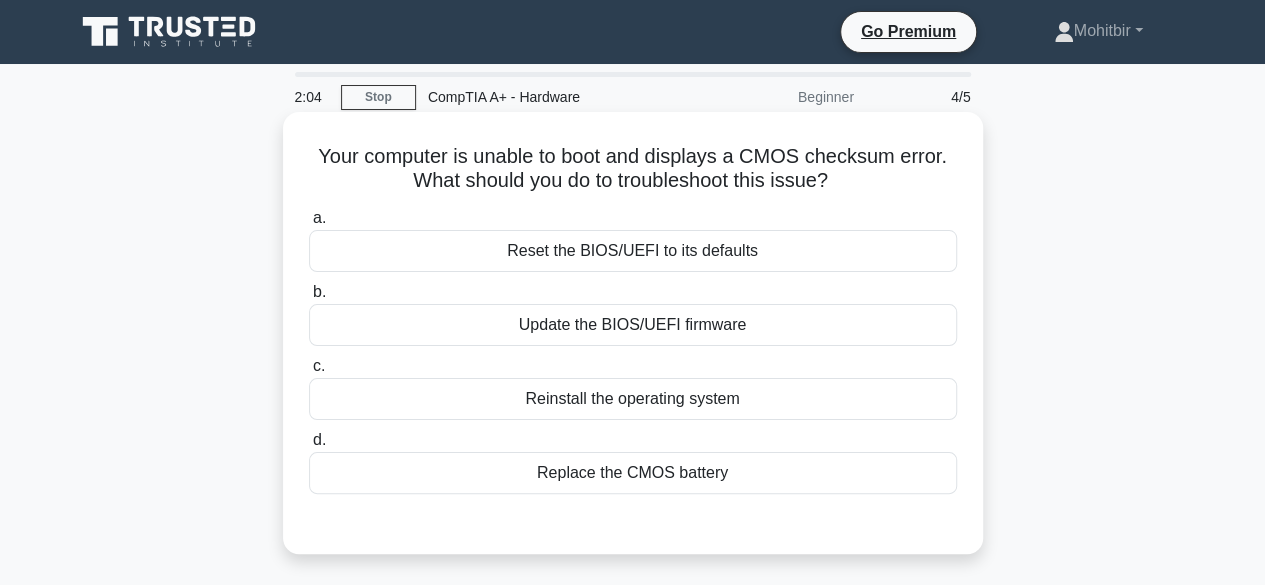 click on "Reinstall the operating system" at bounding box center (633, 399) 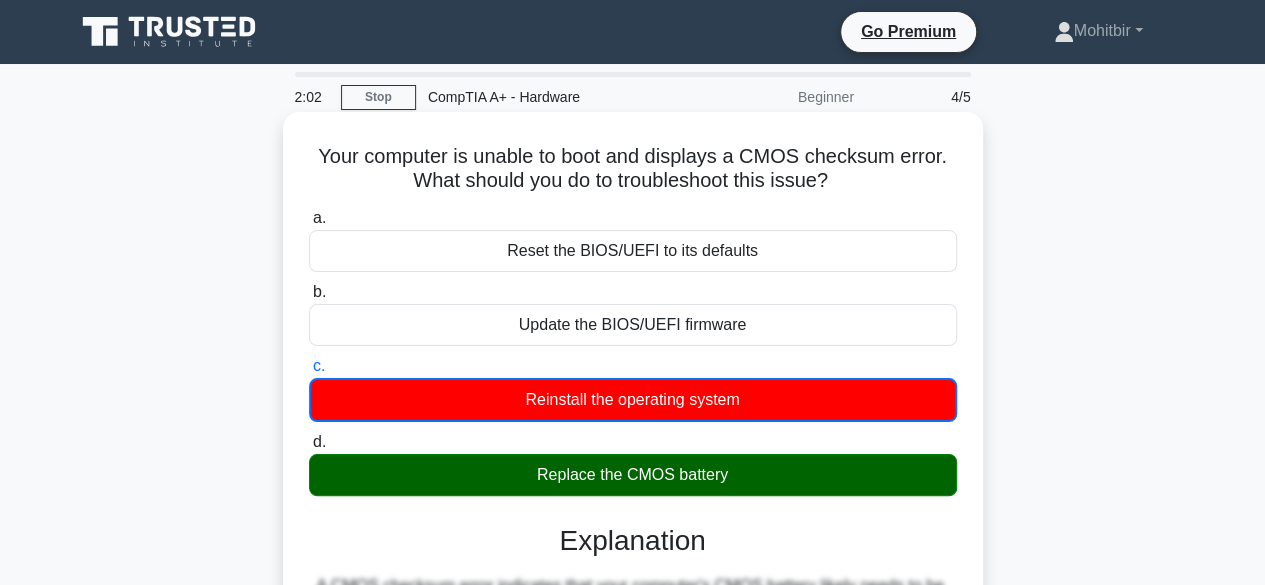 click on "d.
Replace the CMOS battery" at bounding box center (309, 442) 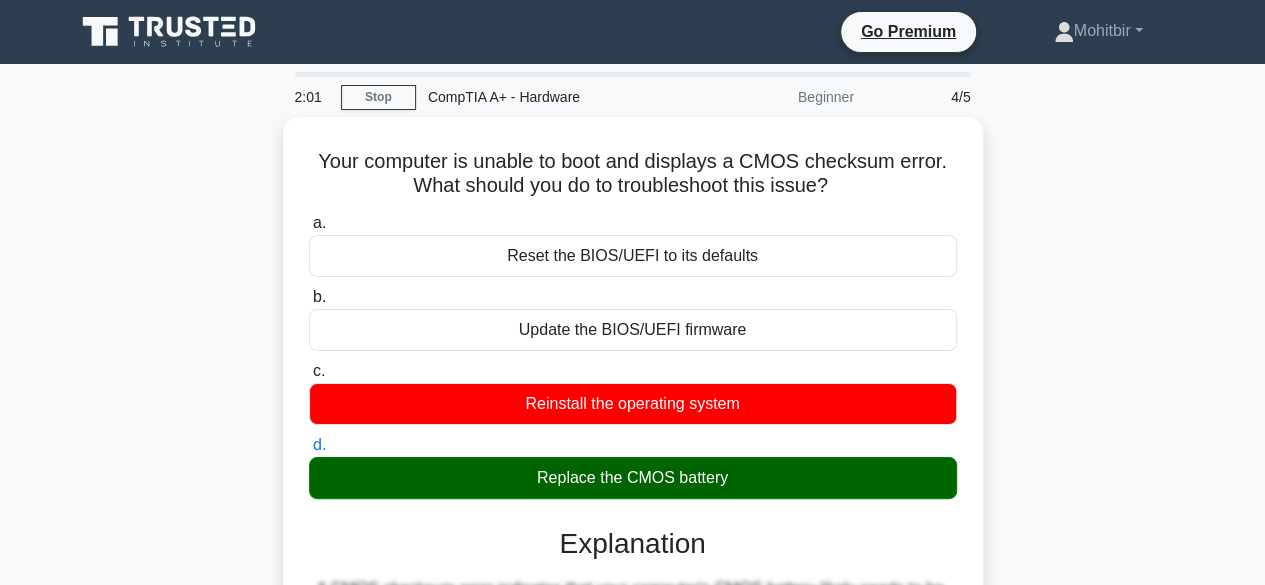 click on "Your computer is unable to boot and displays a CMOS checksum error. What should you do to troubleshoot this issue?
.spinner_0XTQ{transform-origin:center;animation:spinner_y6GP .75s linear infinite}@keyframes spinner_y6GP{100%{transform:rotate(360deg)}}
a.
Reset the BIOS/UEFI to its defaults" at bounding box center (633, 550) 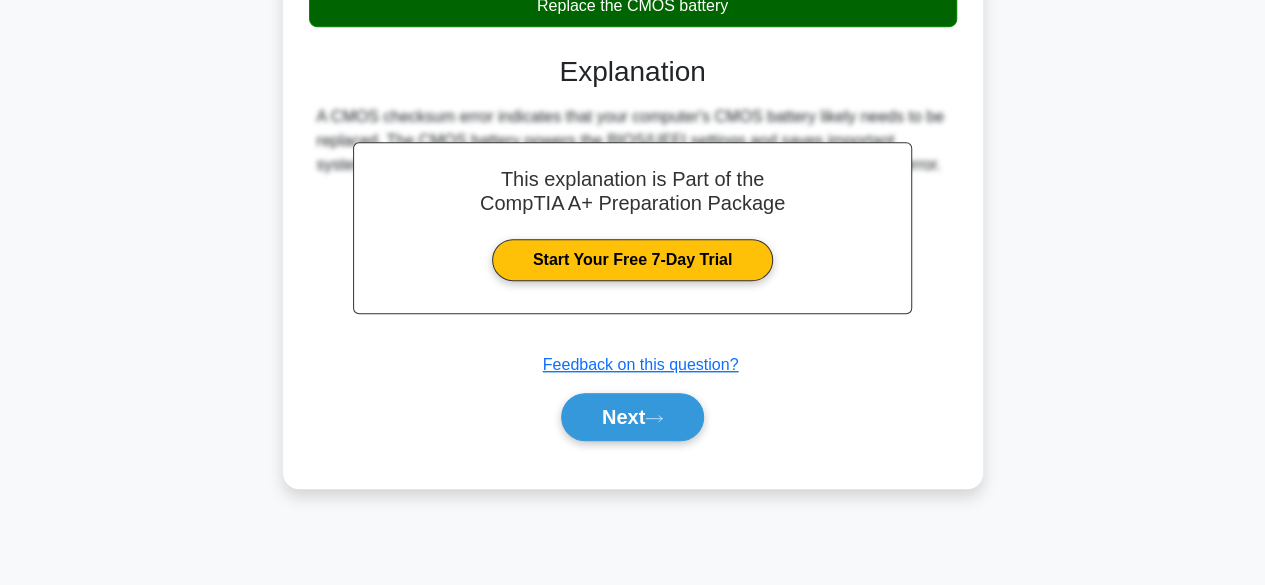 scroll, scrollTop: 495, scrollLeft: 0, axis: vertical 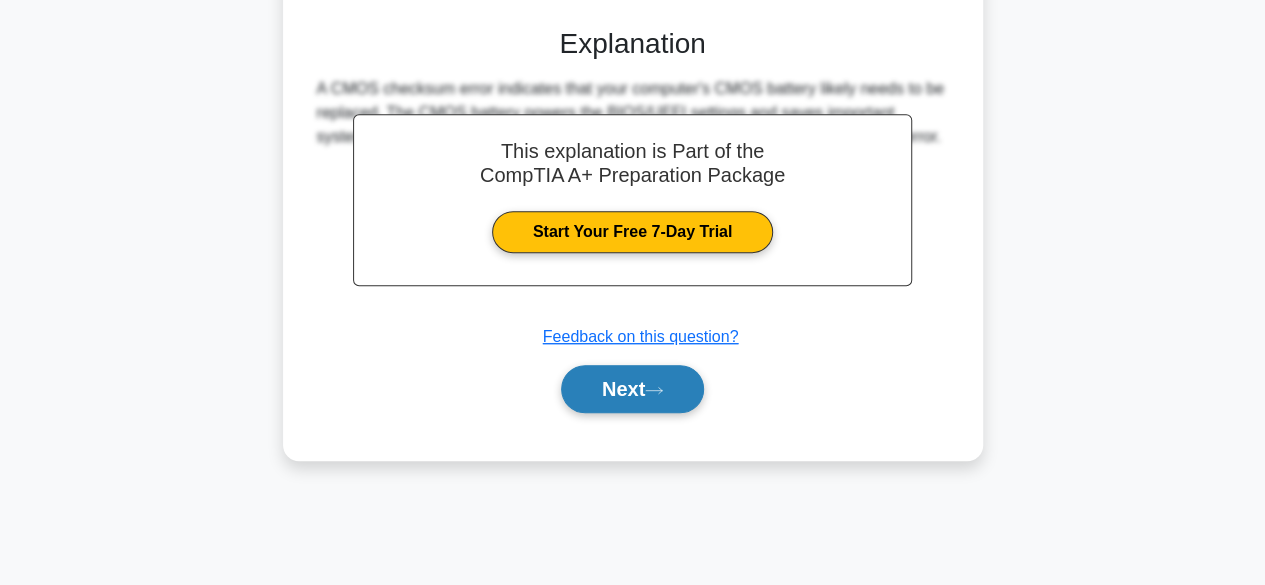 click on "Next" at bounding box center (632, 389) 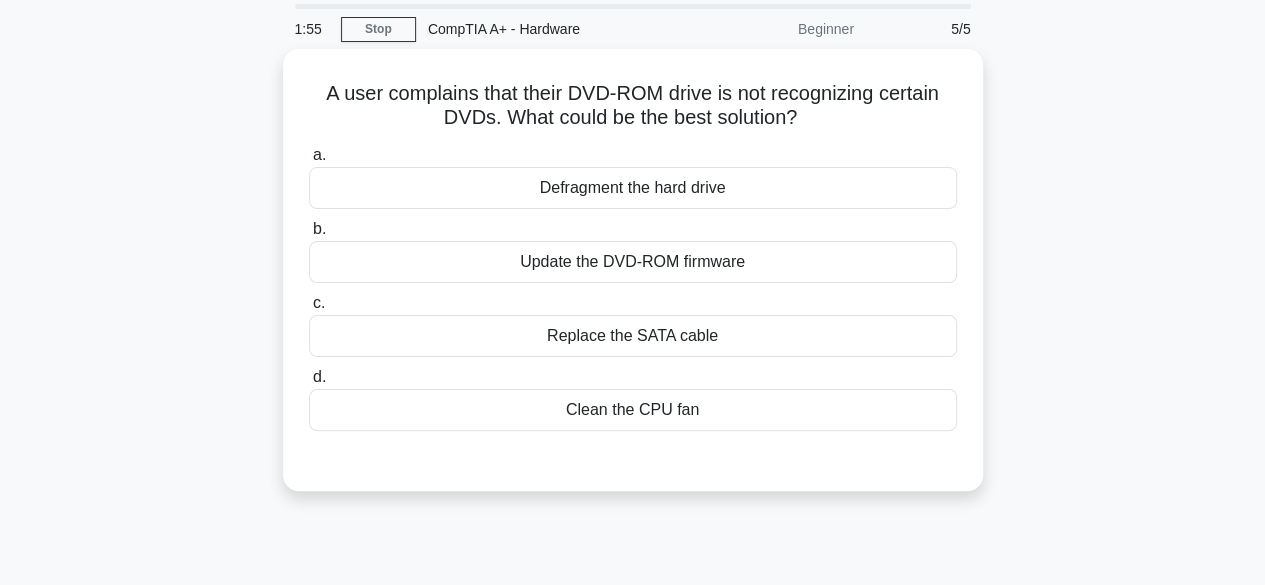 scroll, scrollTop: 0, scrollLeft: 0, axis: both 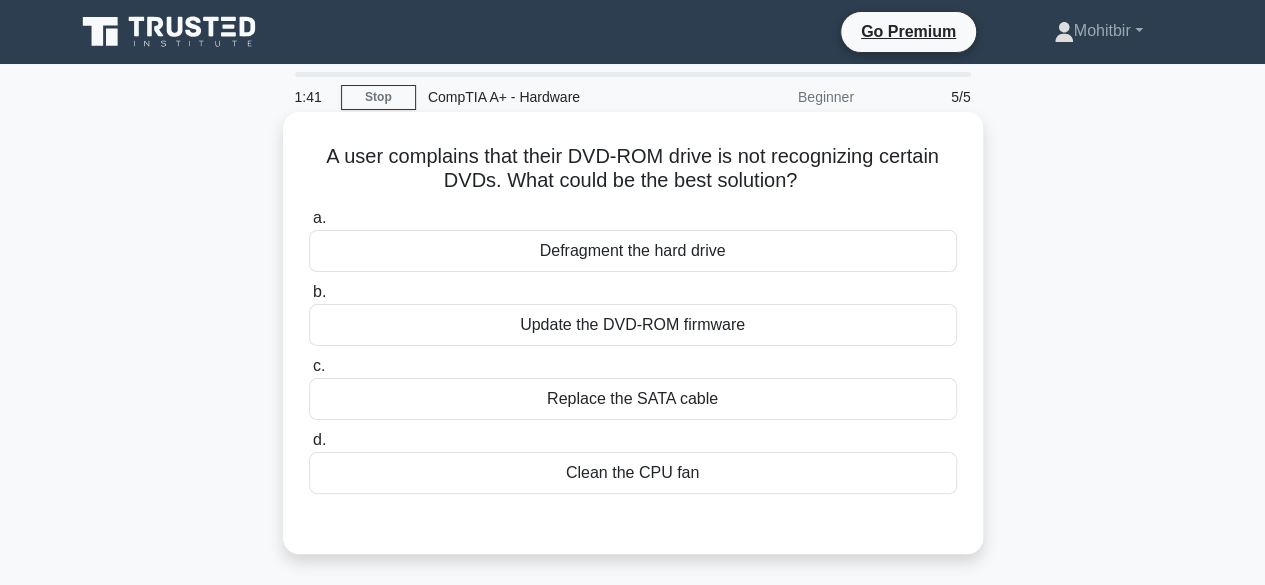 click on "Update the DVD-ROM firmware" at bounding box center (633, 325) 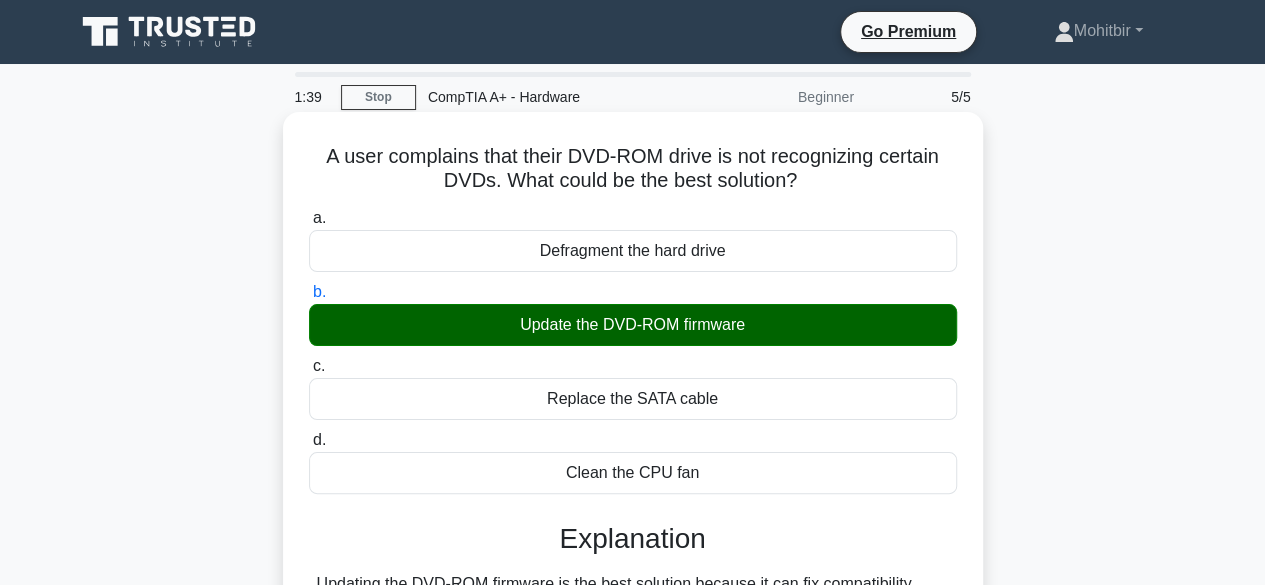 click on "c.
Replace the SATA cable" at bounding box center (309, 366) 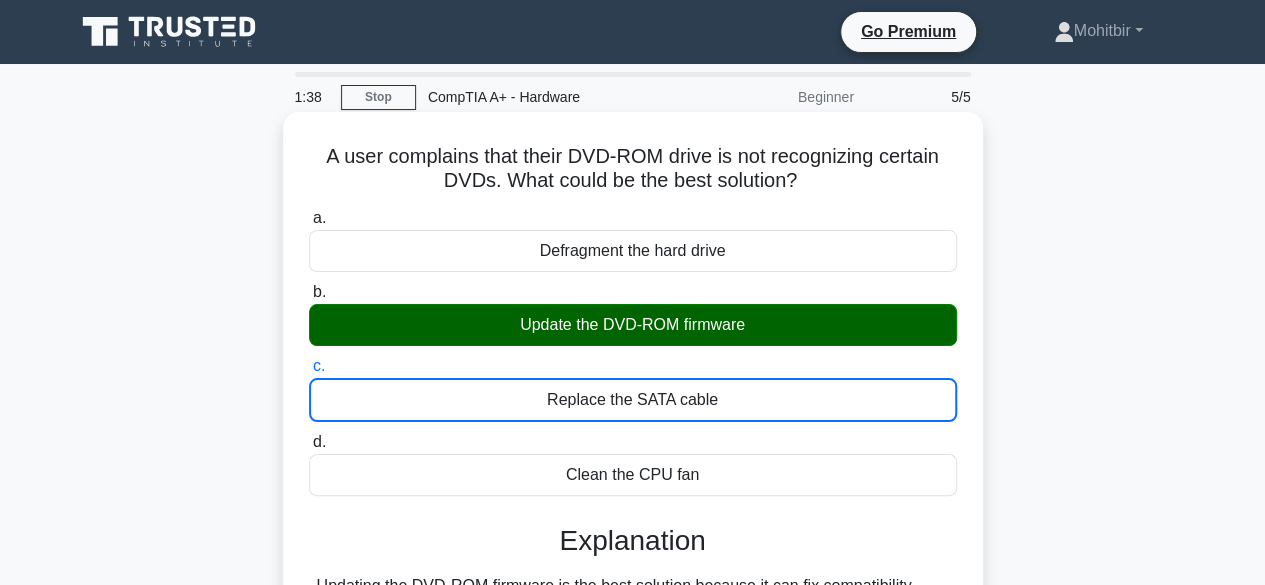 click on "Update the DVD-ROM firmware" at bounding box center (633, 325) 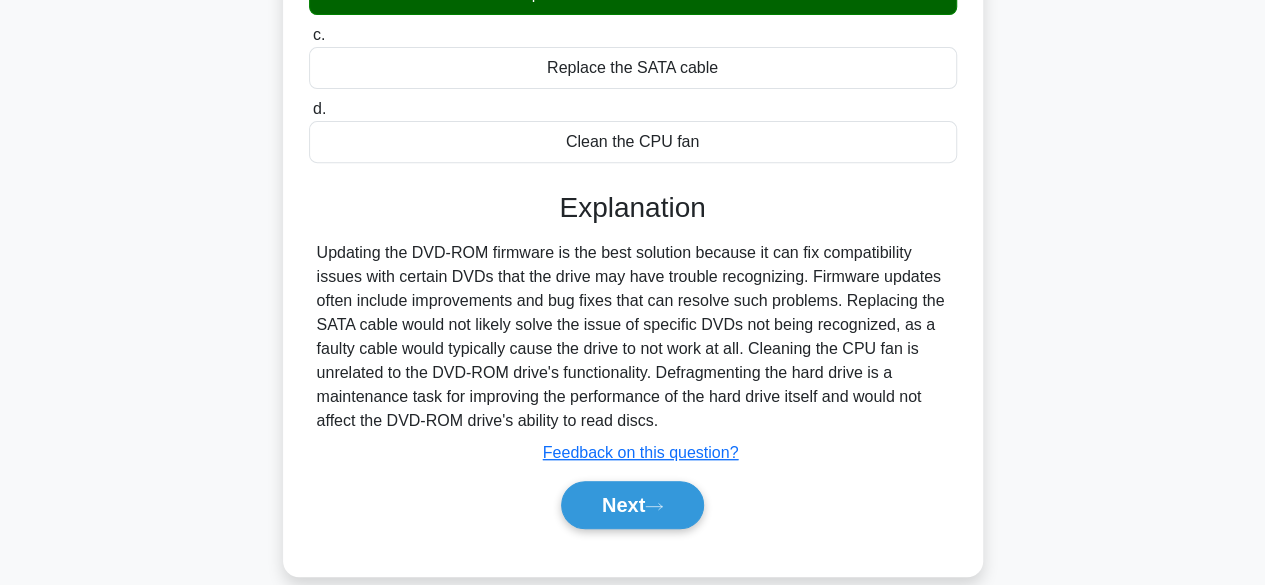 scroll, scrollTop: 332, scrollLeft: 0, axis: vertical 